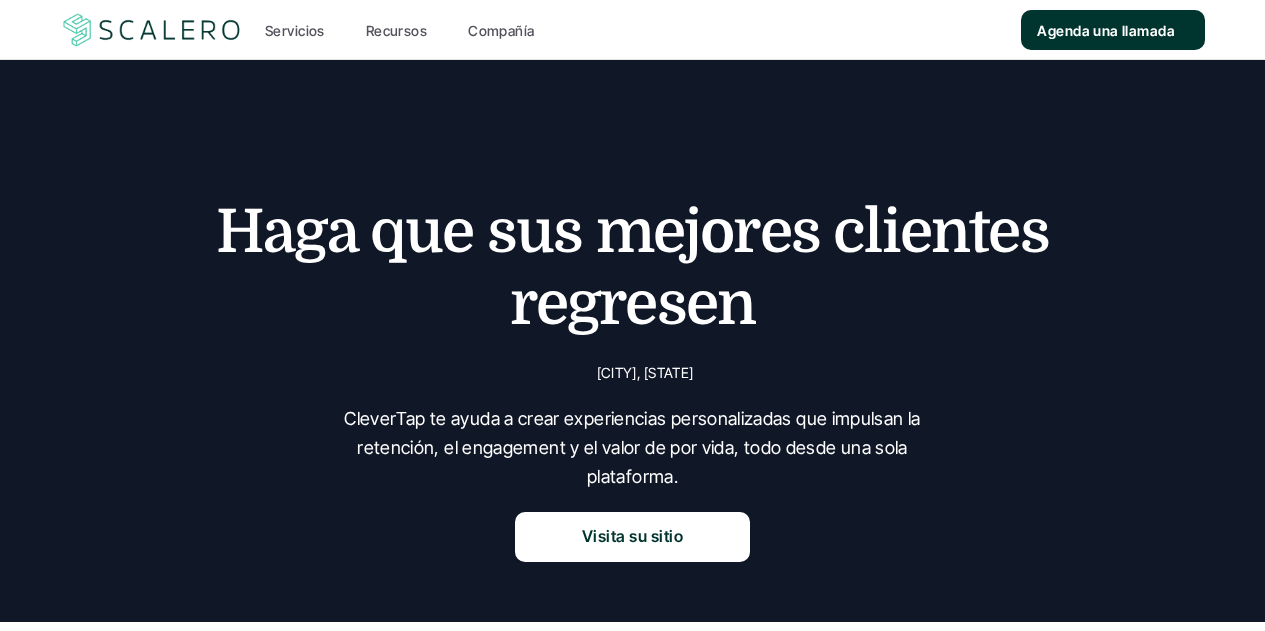 scroll, scrollTop: 0, scrollLeft: 0, axis: both 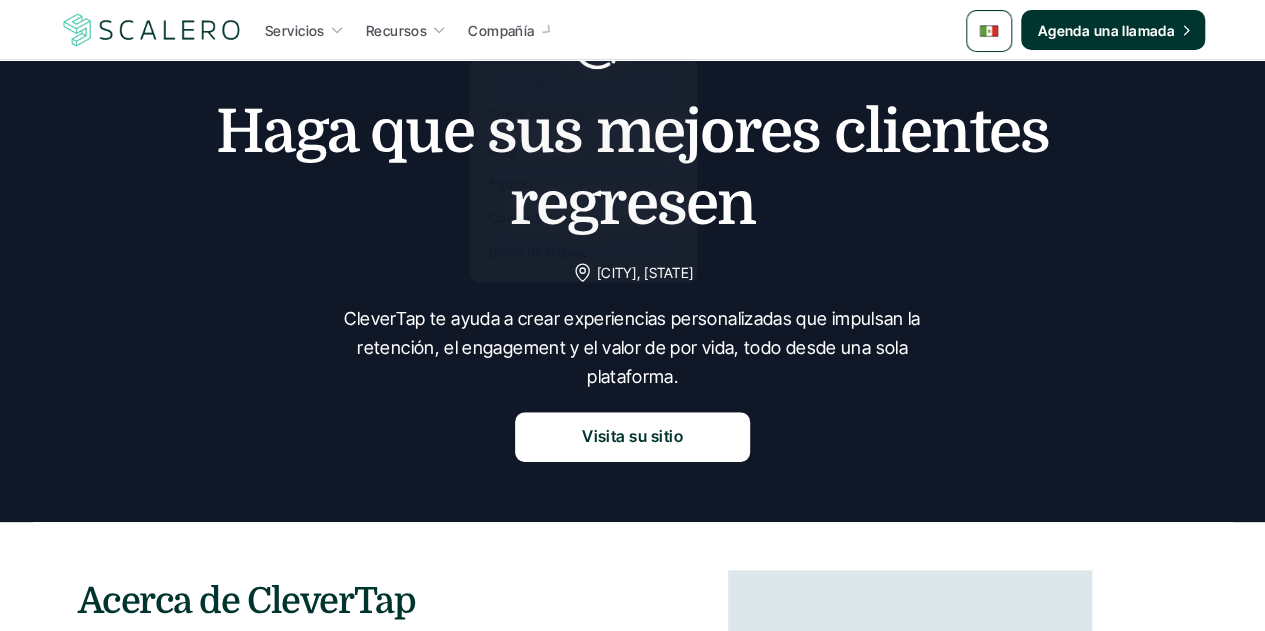 click on "CleverTap te ayuda a crear experiencias personalizadas que impulsan la retención, el engagement y el valor de por vida, todo desde una sola plataforma." at bounding box center [633, 348] 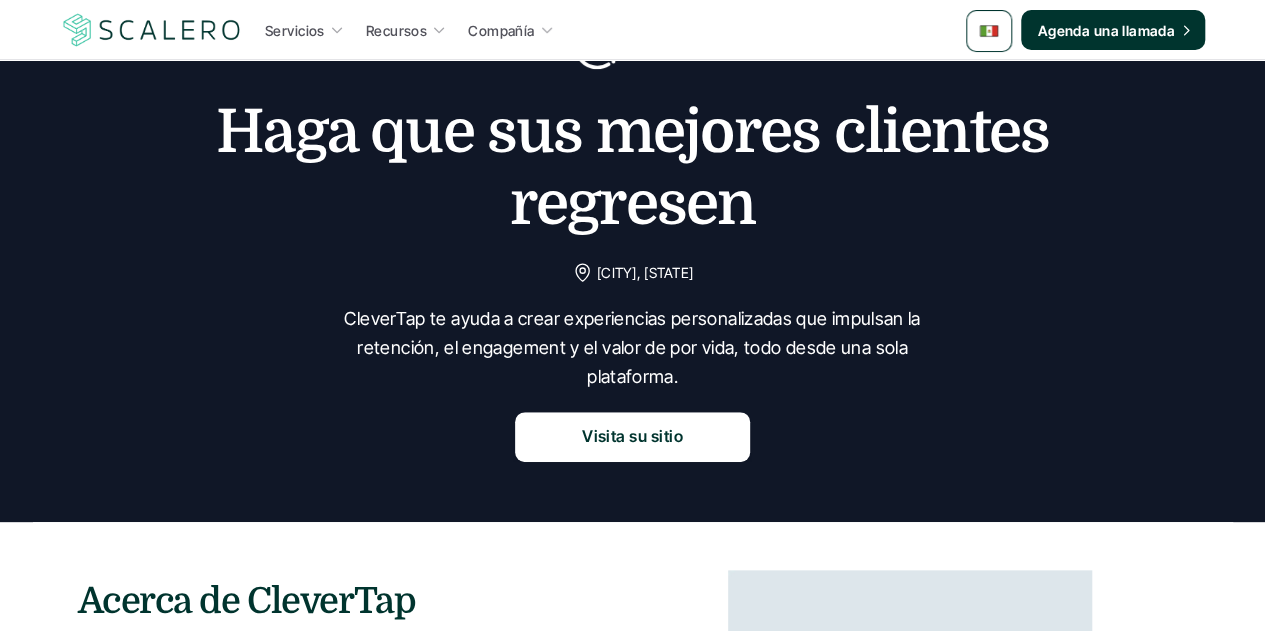 drag, startPoint x: 678, startPoint y: 377, endPoint x: 323, endPoint y: 326, distance: 358.64468 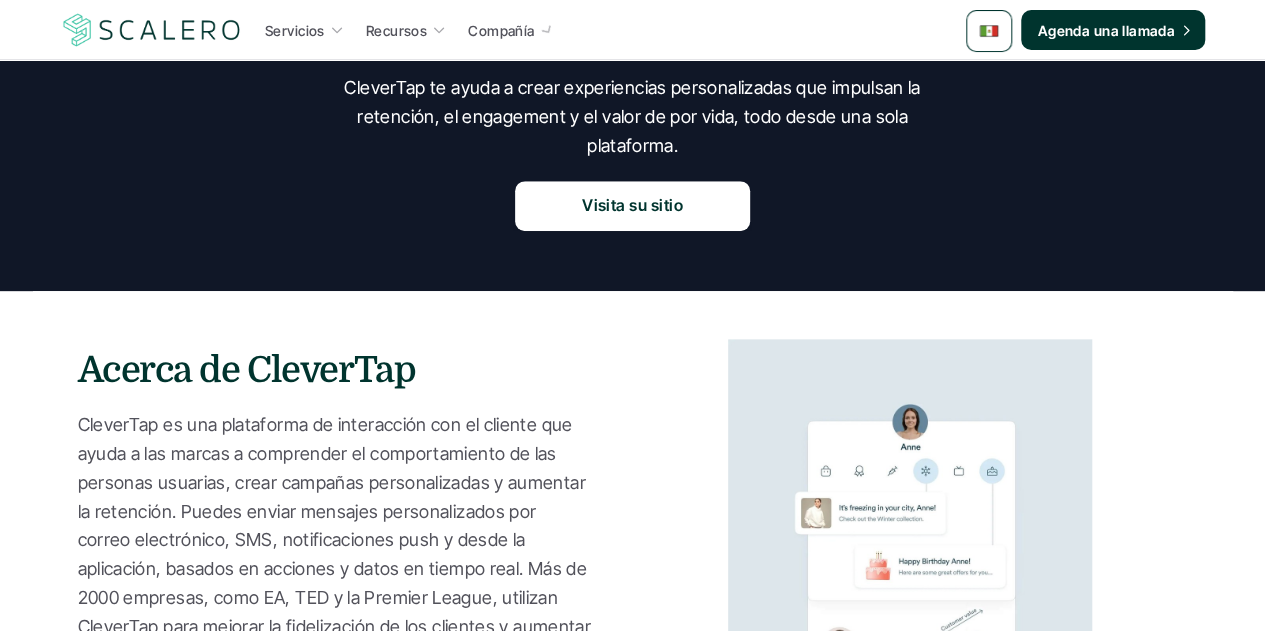 scroll, scrollTop: 600, scrollLeft: 0, axis: vertical 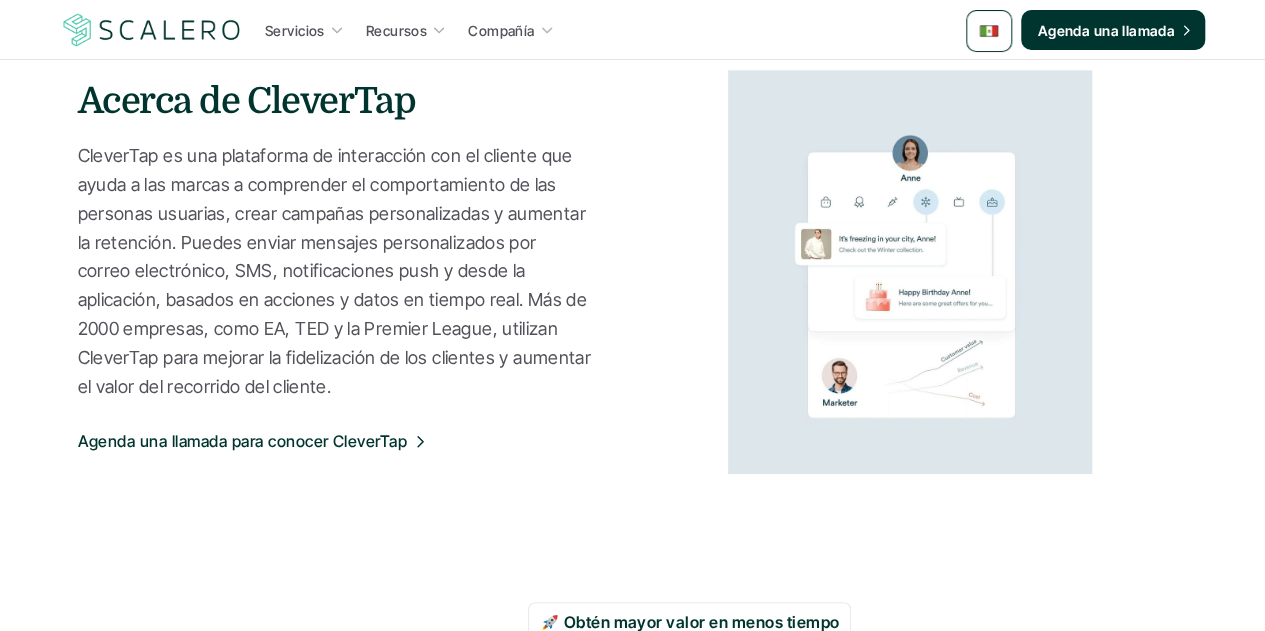 click on "CleverTap es una plataforma de interacción con el cliente que ayuda a las marcas a comprender el comportamiento de las personas usuarias, crear campañas personalizadas y aumentar la retención. Puedes enviar mensajes personalizados por correo electrónico, SMS, notificaciones push y desde la aplicación, basados en acciones y datos en tiempo real. Más de 2000 empresas, como EA, TED y la Premier League, utilizan CleverTap para mejorar la fidelización de los clientes y aumentar el valor del recorrido del cliente." at bounding box center [335, 271] 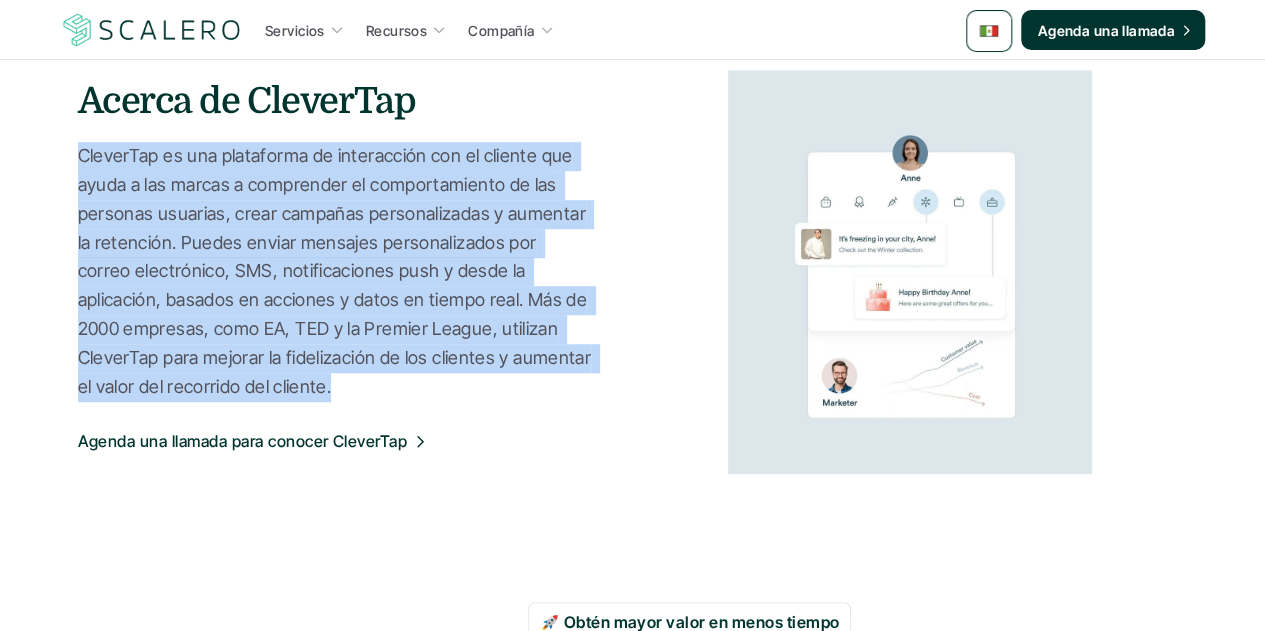 drag, startPoint x: 333, startPoint y: 389, endPoint x: 52, endPoint y: 153, distance: 366.9564 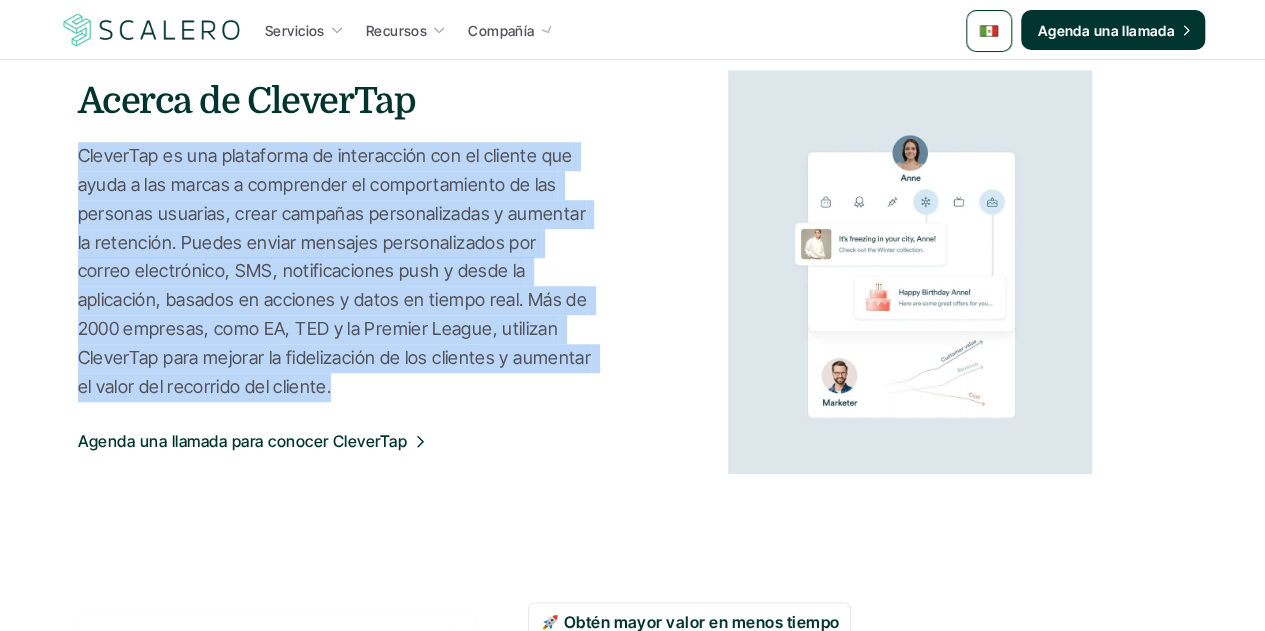 scroll, scrollTop: 1000, scrollLeft: 0, axis: vertical 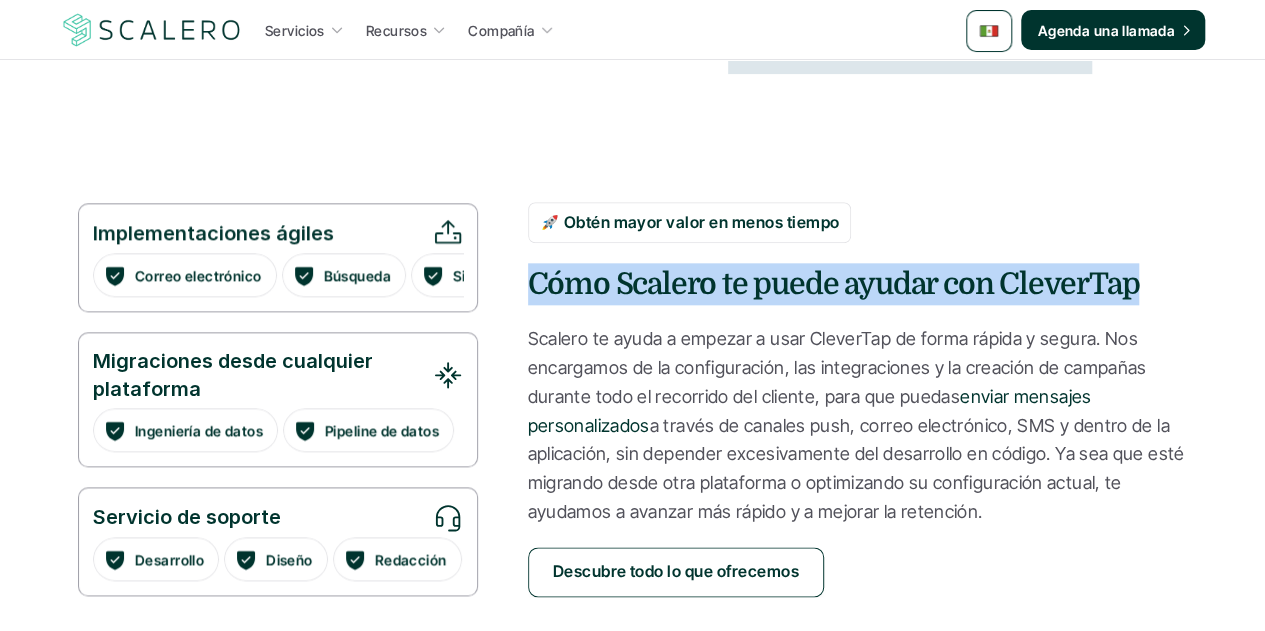 drag, startPoint x: 535, startPoint y: 286, endPoint x: 1138, endPoint y: 287, distance: 603.00085 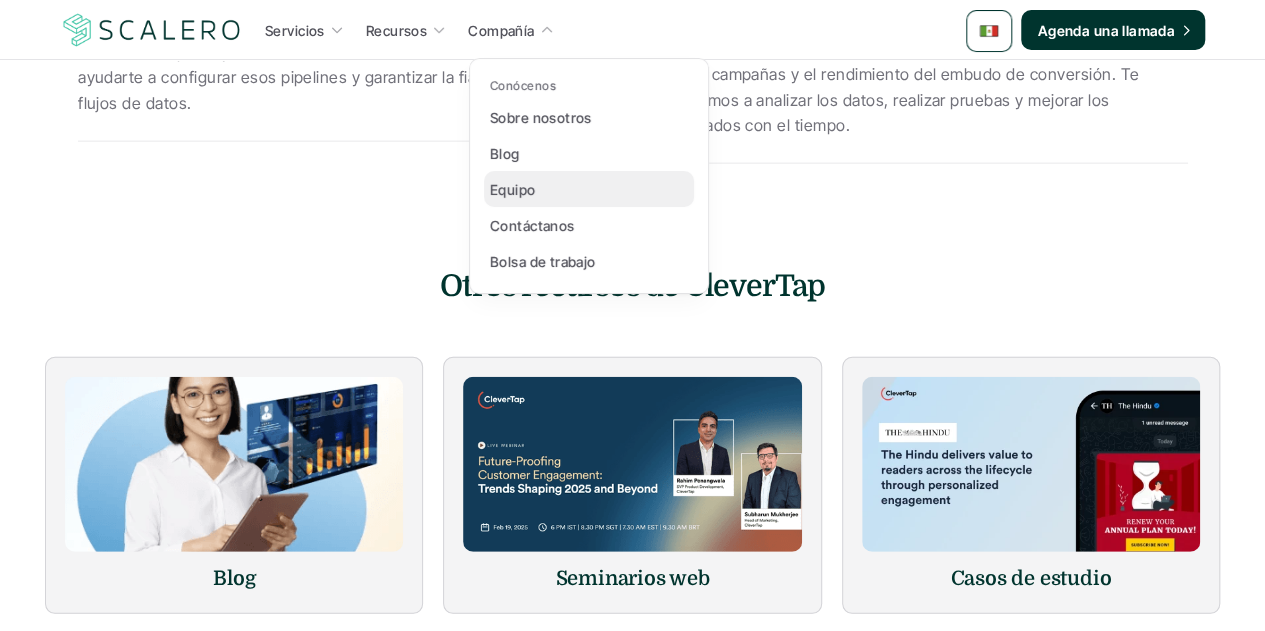 scroll, scrollTop: 2600, scrollLeft: 0, axis: vertical 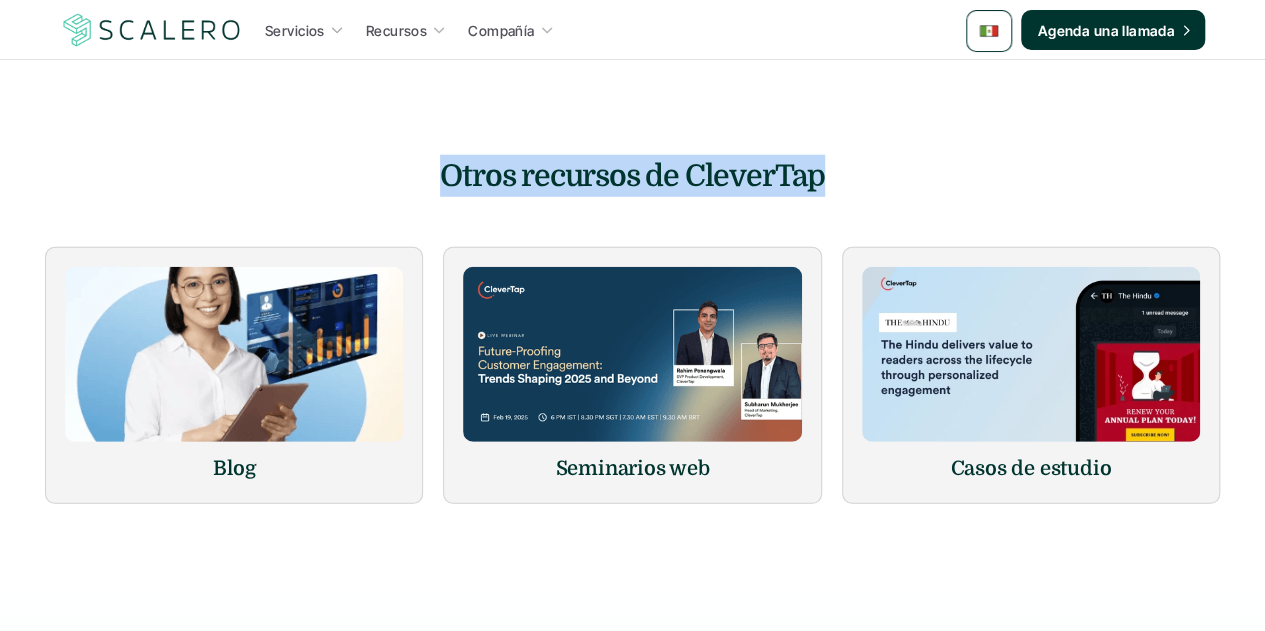 drag, startPoint x: 821, startPoint y: 169, endPoint x: 397, endPoint y: 181, distance: 424.16977 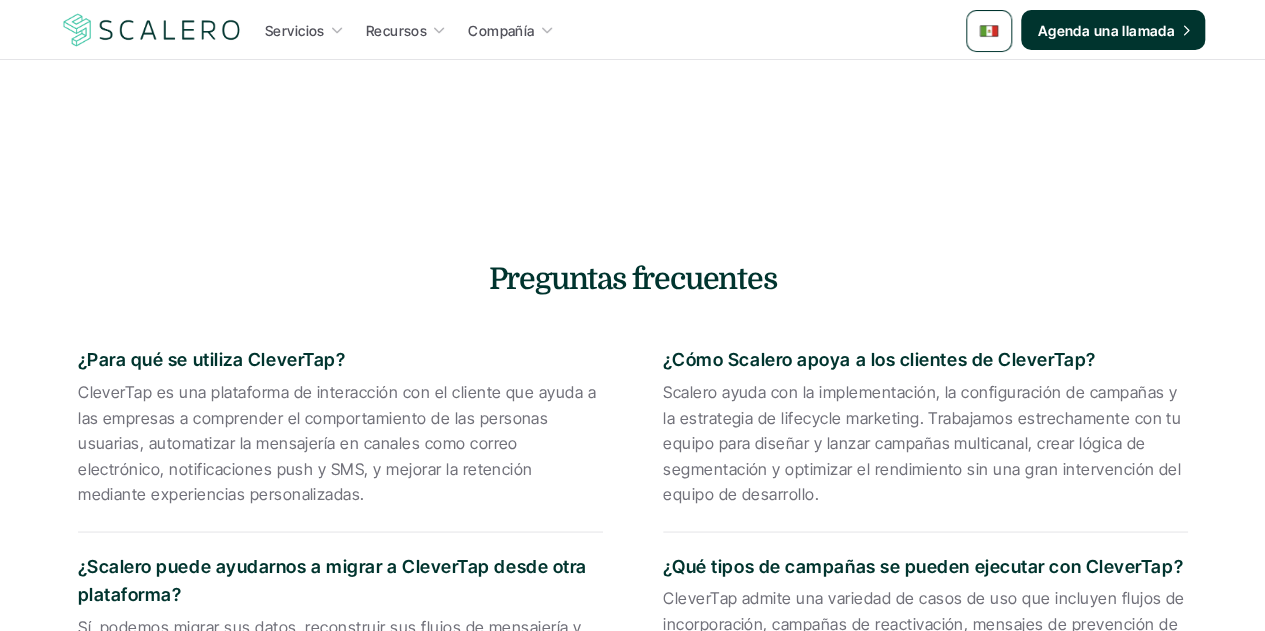scroll, scrollTop: 1500, scrollLeft: 0, axis: vertical 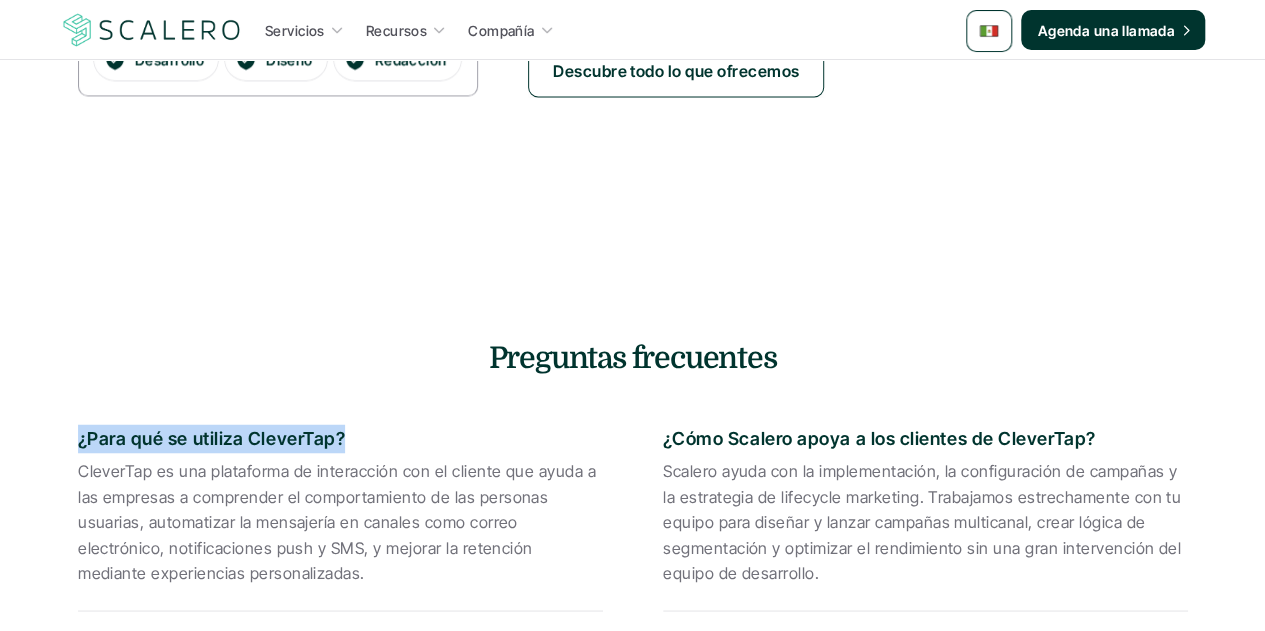 drag, startPoint x: 344, startPoint y: 435, endPoint x: 51, endPoint y: 436, distance: 293.0017 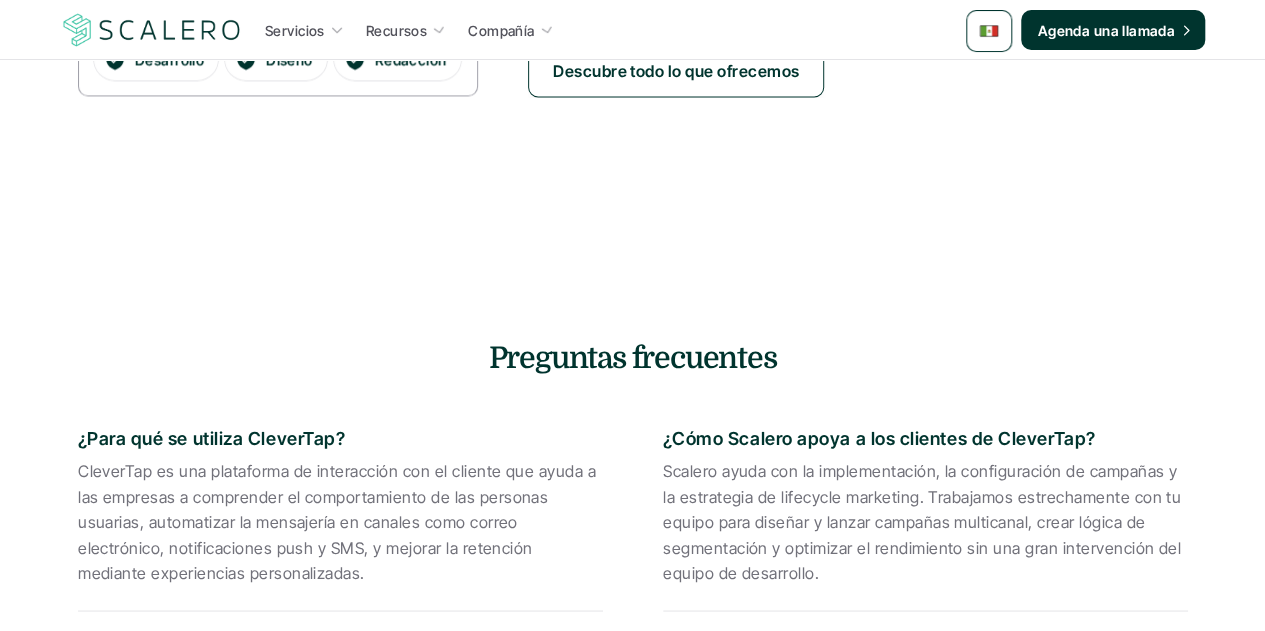 click on "CleverTap es una plataforma de interacción con el cliente que ayuda a las empresas a comprender el comportamiento de las personas usuarias, automatizar la mensajería en canales como correo electrónico, notificaciones push y SMS, y mejorar la retención mediante experiencias personalizadas." at bounding box center (340, 522) 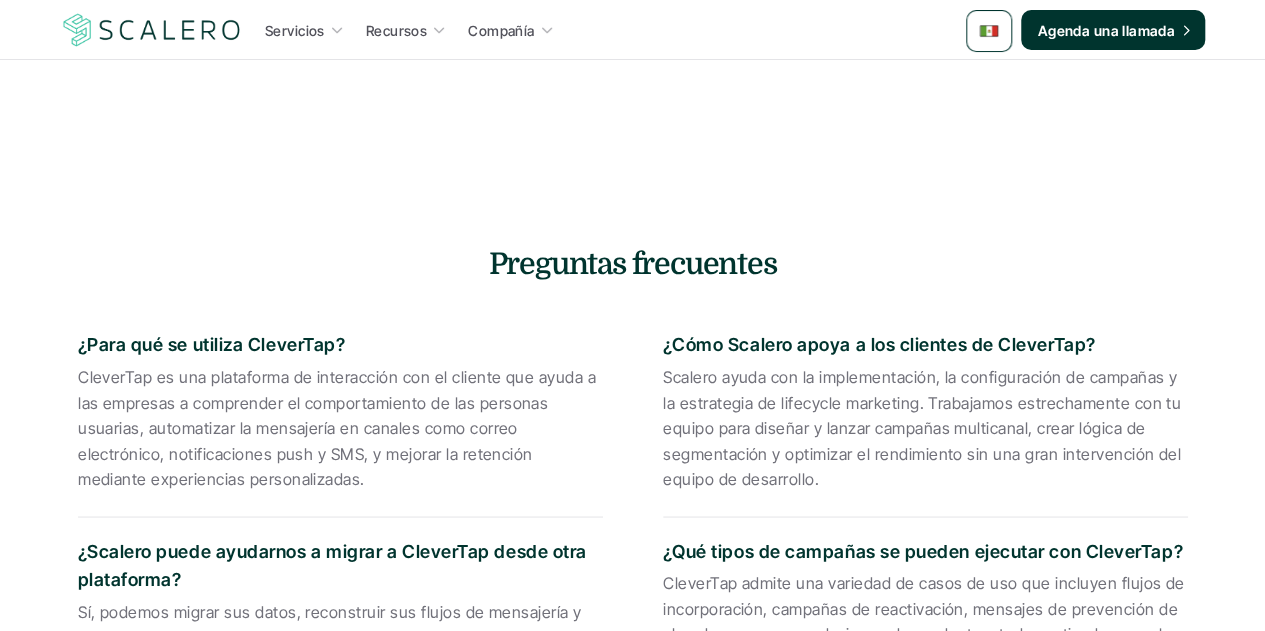 scroll, scrollTop: 1700, scrollLeft: 0, axis: vertical 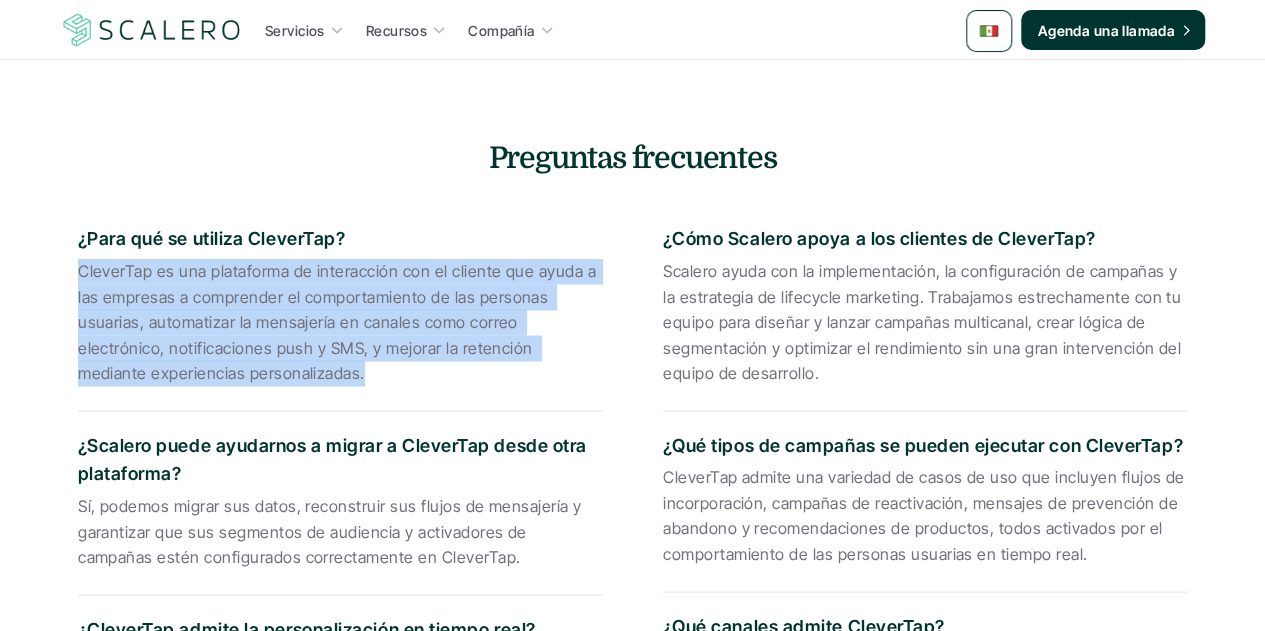 drag, startPoint x: 287, startPoint y: 370, endPoint x: 78, endPoint y: 280, distance: 227.55438 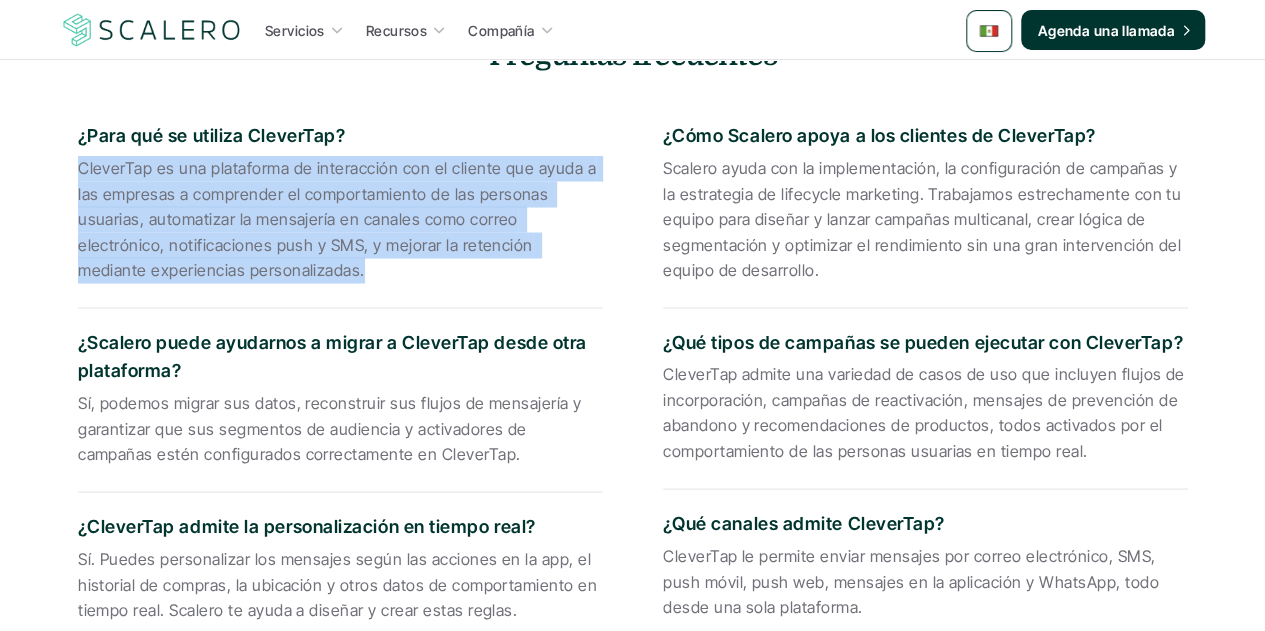 scroll, scrollTop: 1900, scrollLeft: 0, axis: vertical 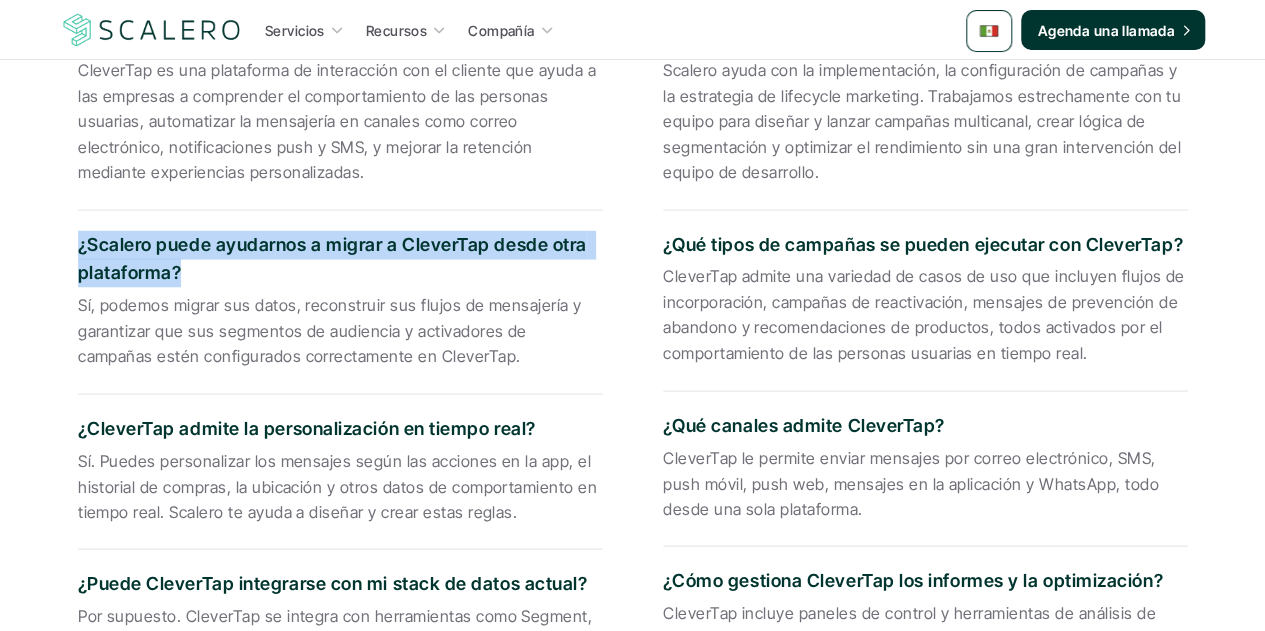 drag, startPoint x: 180, startPoint y: 270, endPoint x: 75, endPoint y: 241, distance: 108.93117 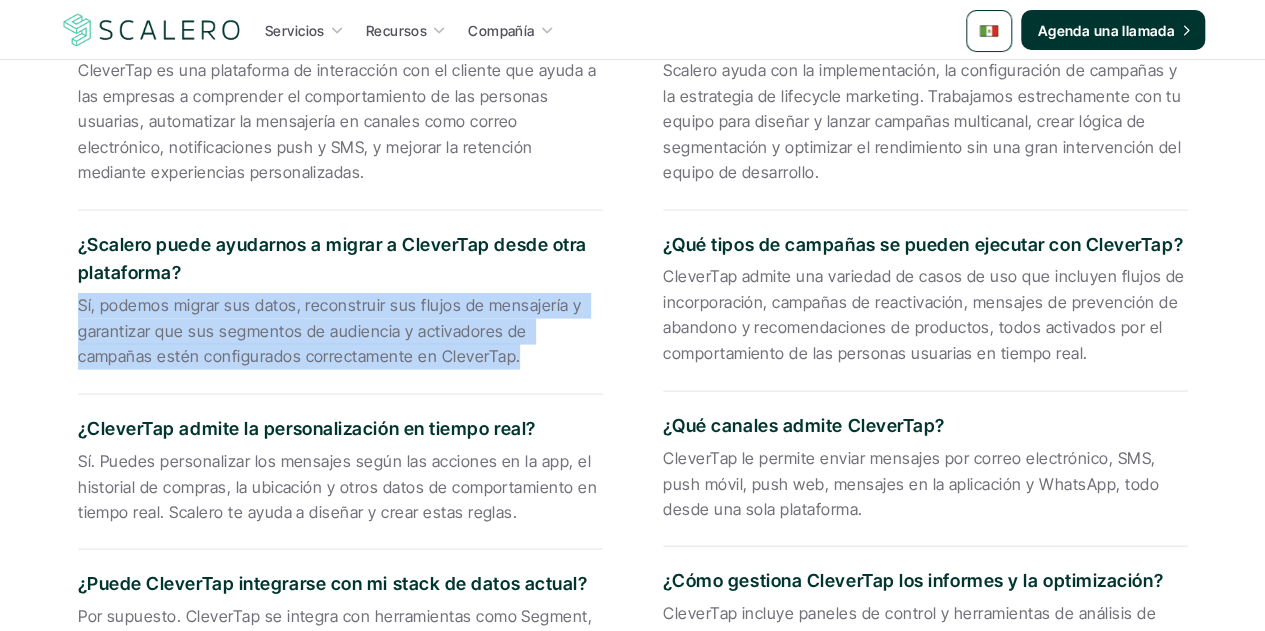 drag, startPoint x: 432, startPoint y: 359, endPoint x: 73, endPoint y: 307, distance: 362.74646 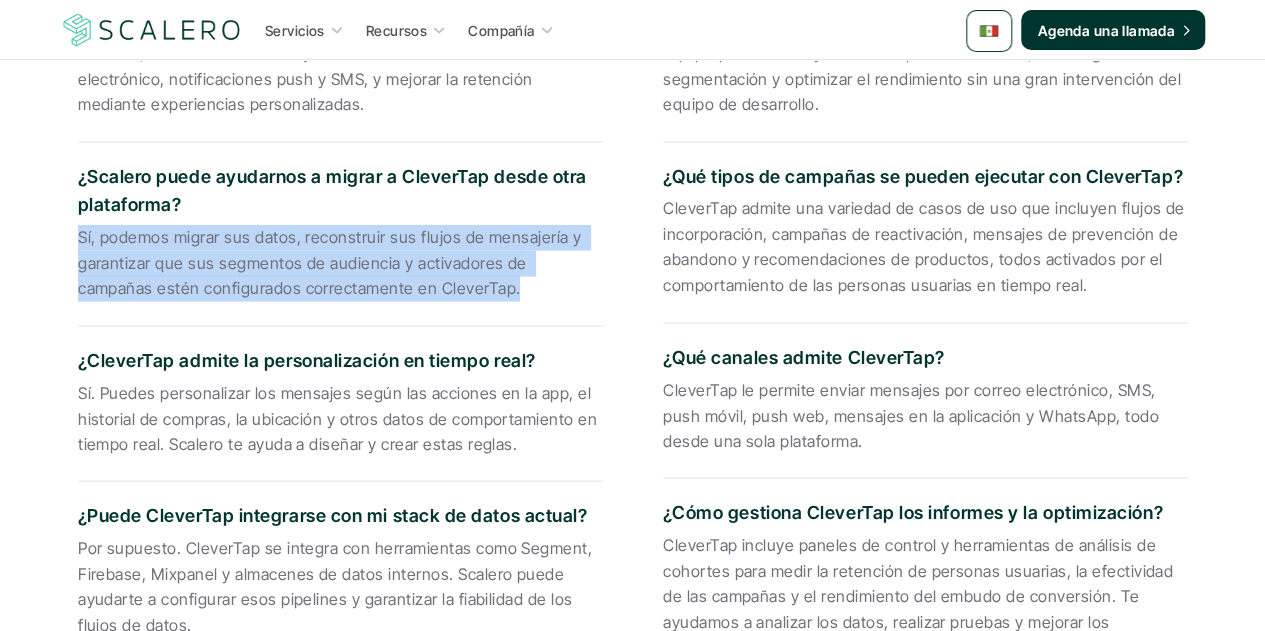 scroll, scrollTop: 2000, scrollLeft: 0, axis: vertical 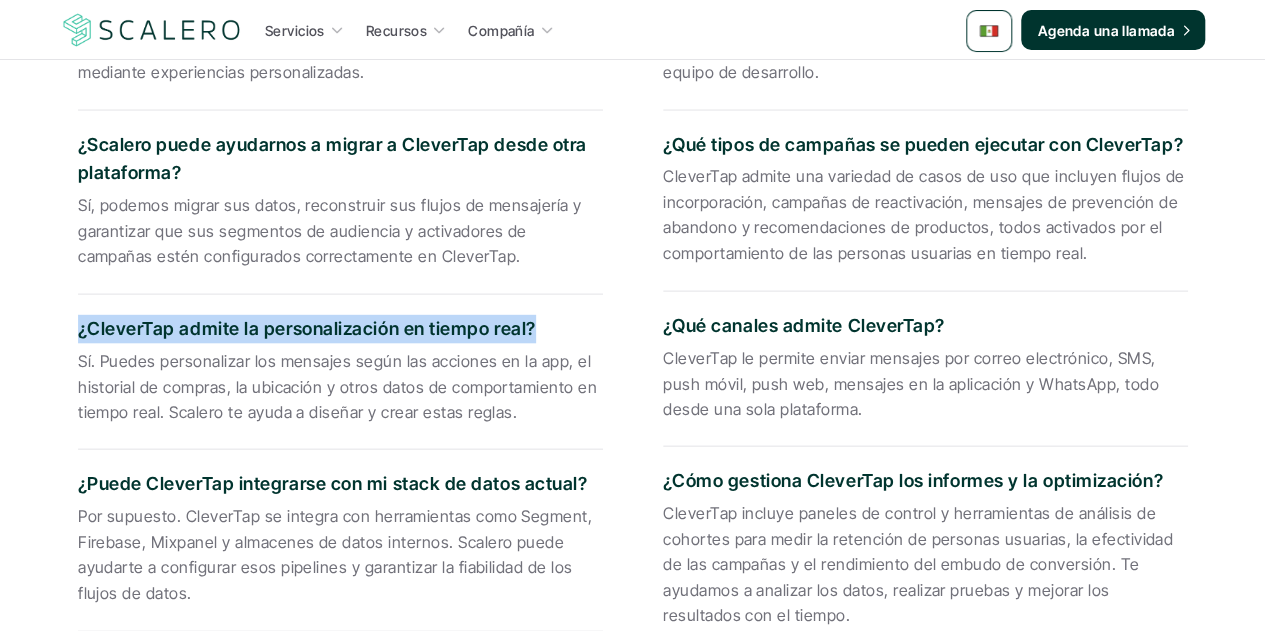 drag, startPoint x: 531, startPoint y: 329, endPoint x: 56, endPoint y: 331, distance: 475.0042 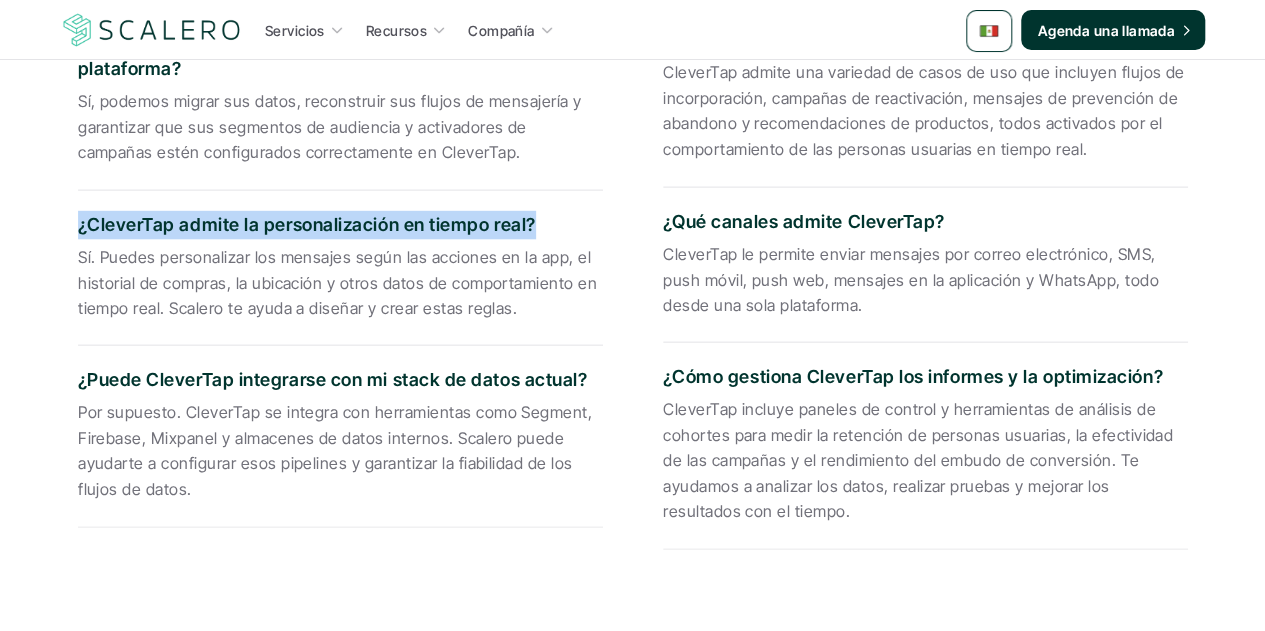 scroll, scrollTop: 2100, scrollLeft: 0, axis: vertical 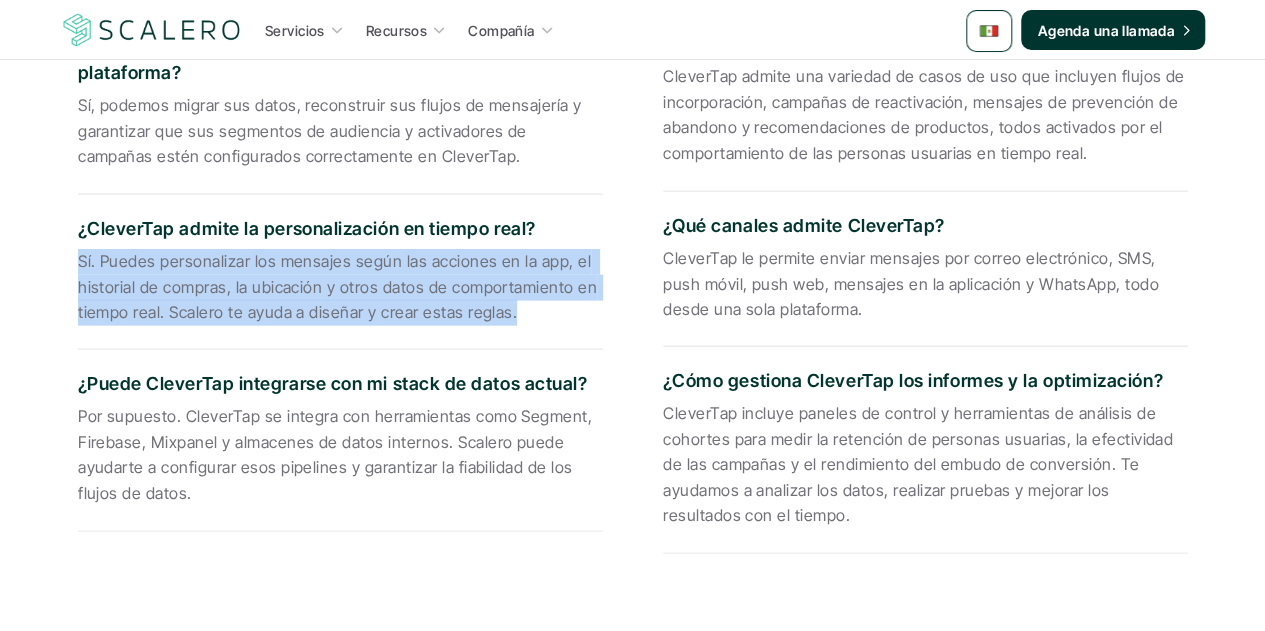 drag, startPoint x: 510, startPoint y: 315, endPoint x: 71, endPoint y: 262, distance: 442.18774 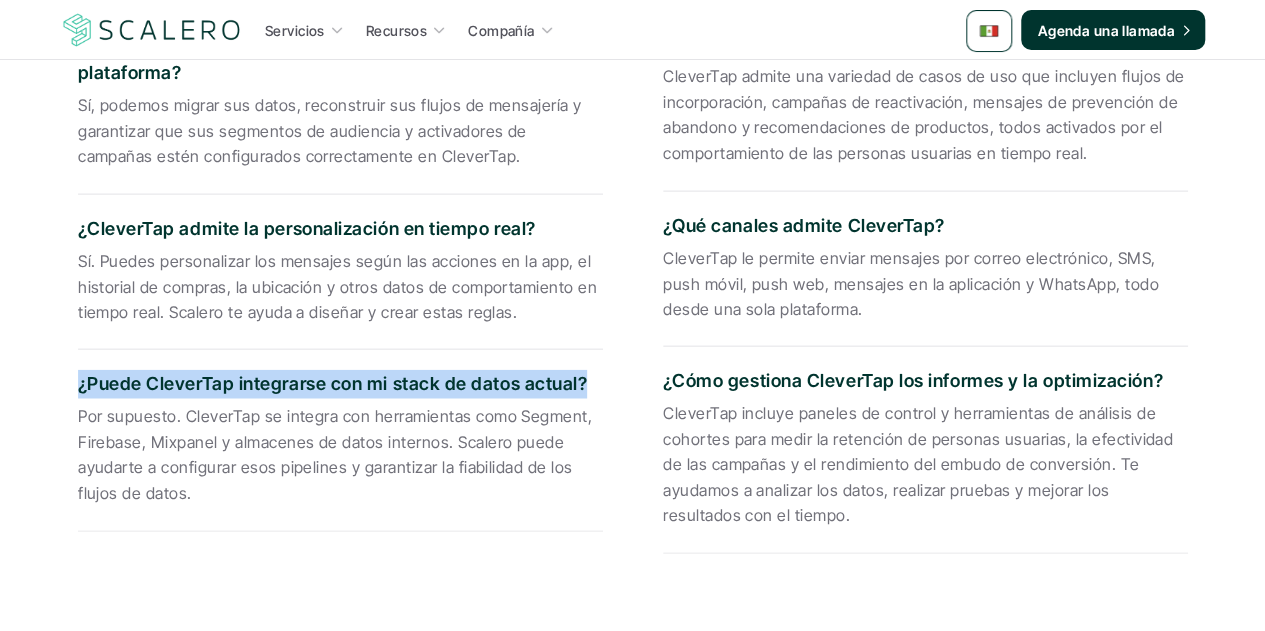 drag, startPoint x: 579, startPoint y: 379, endPoint x: 70, endPoint y: 385, distance: 509.03537 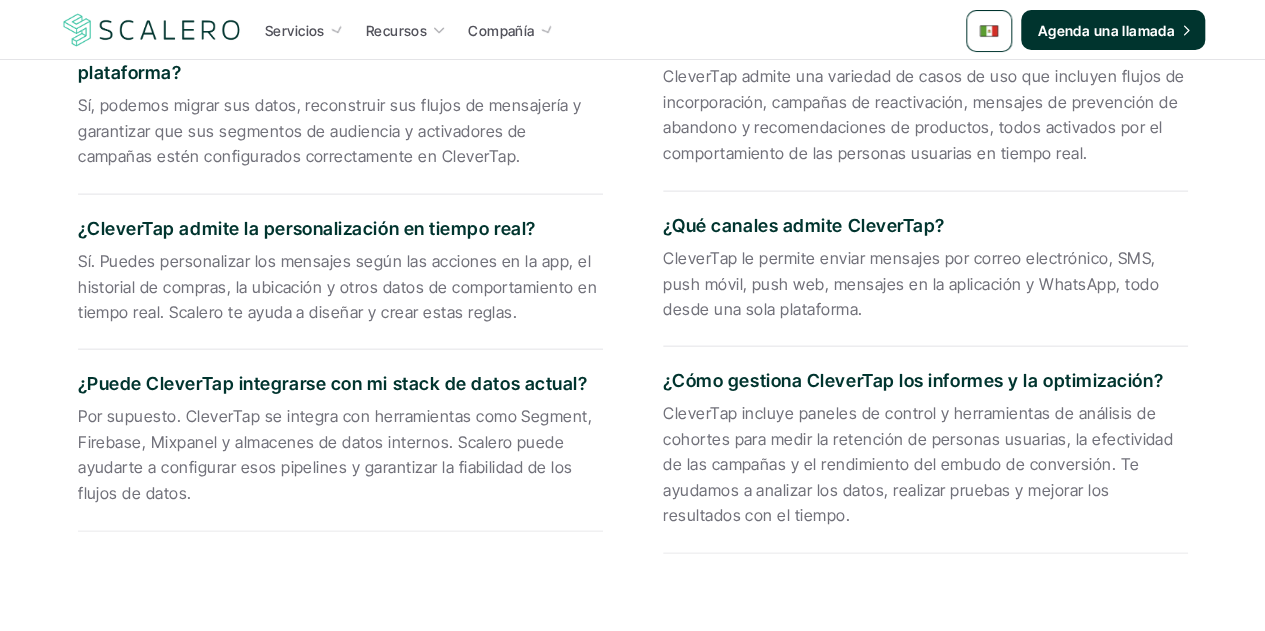 click on "Por supuesto. CleverTap se integra con herramientas como Segment, Firebase, Mixpanel y almacenes de datos internos. Scalero puede ayudarte a configurar esos pipelines y garantizar la fiabilidad de los flujos de datos." at bounding box center [340, 455] 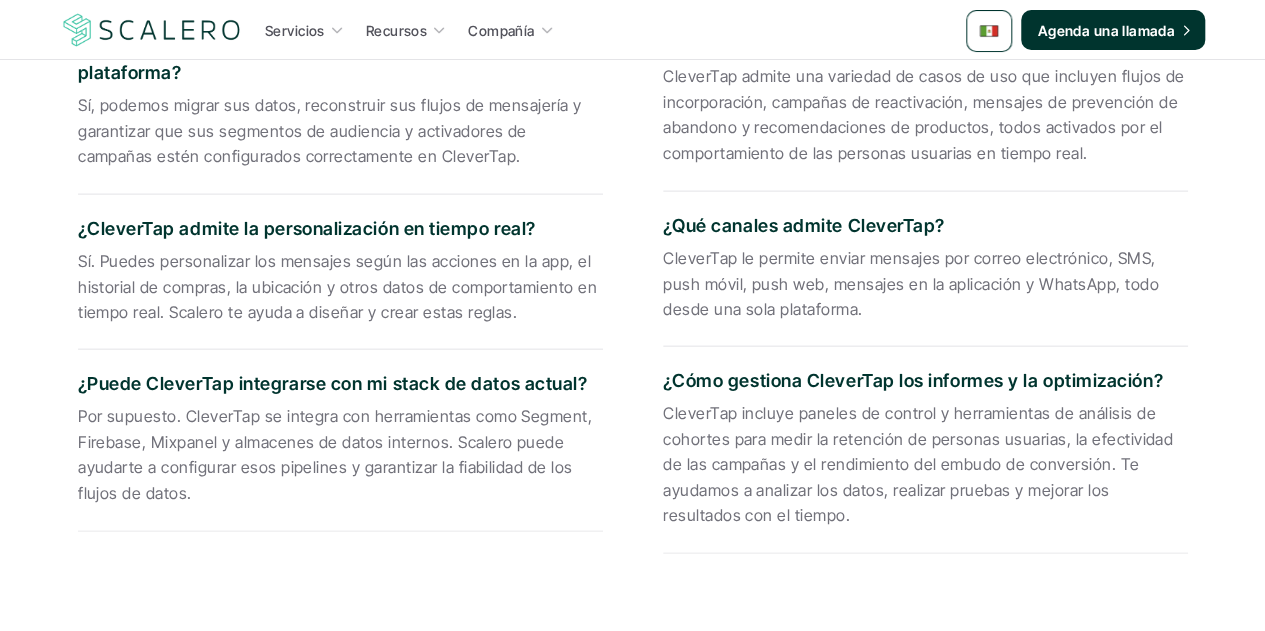 drag, startPoint x: 187, startPoint y: 490, endPoint x: 78, endPoint y: 417, distance: 131.18689 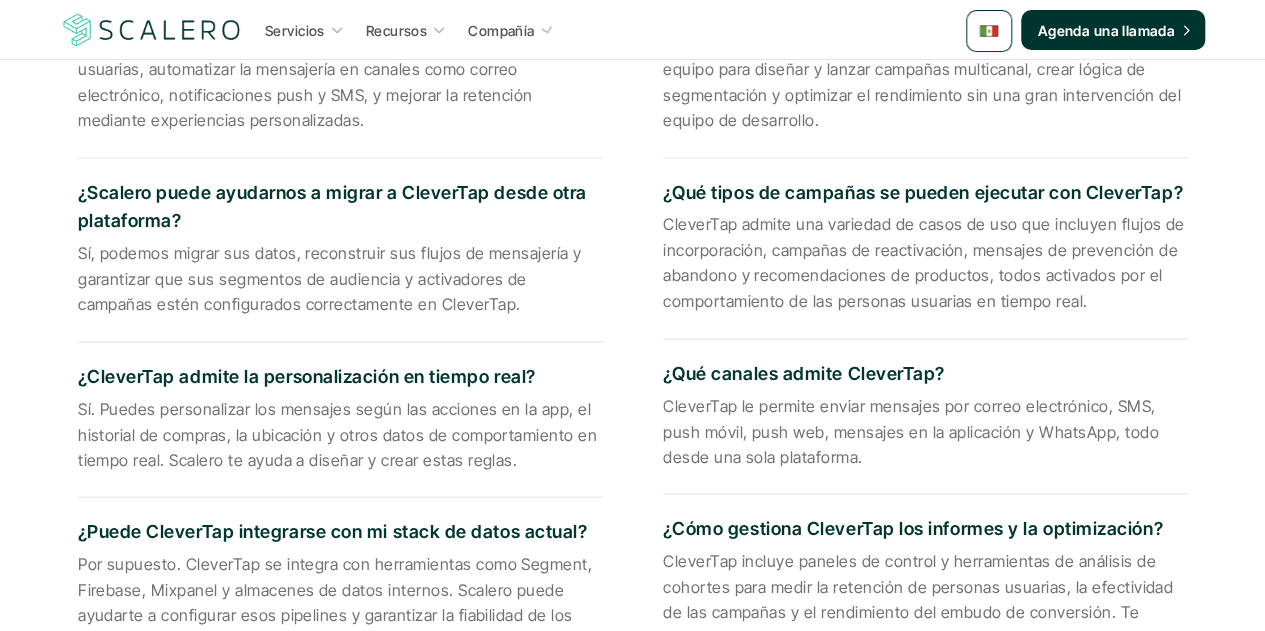 scroll, scrollTop: 1800, scrollLeft: 0, axis: vertical 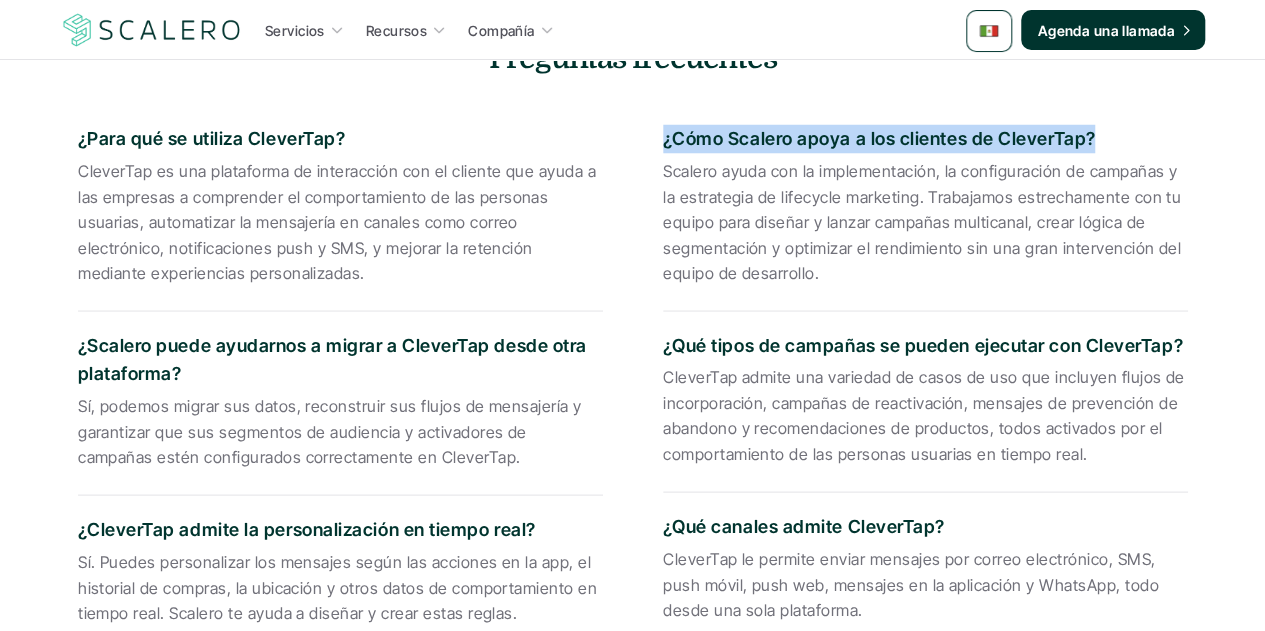 drag, startPoint x: 1088, startPoint y: 138, endPoint x: 664, endPoint y: 146, distance: 424.07547 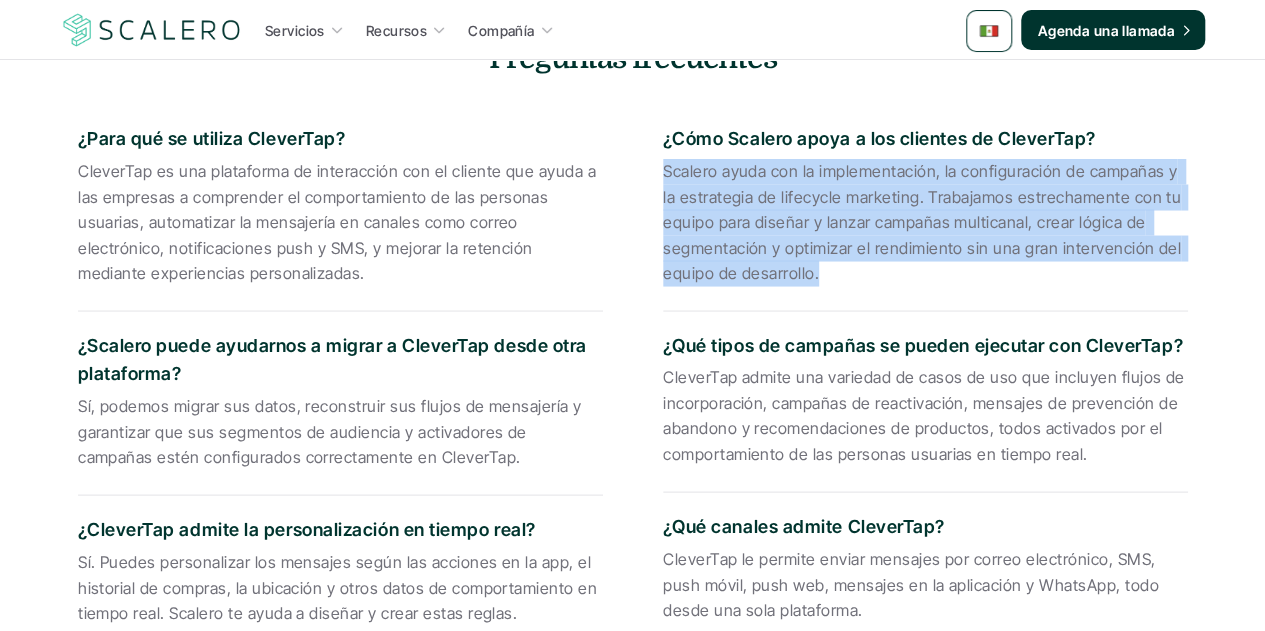 drag, startPoint x: 816, startPoint y: 272, endPoint x: 651, endPoint y: 174, distance: 191.90883 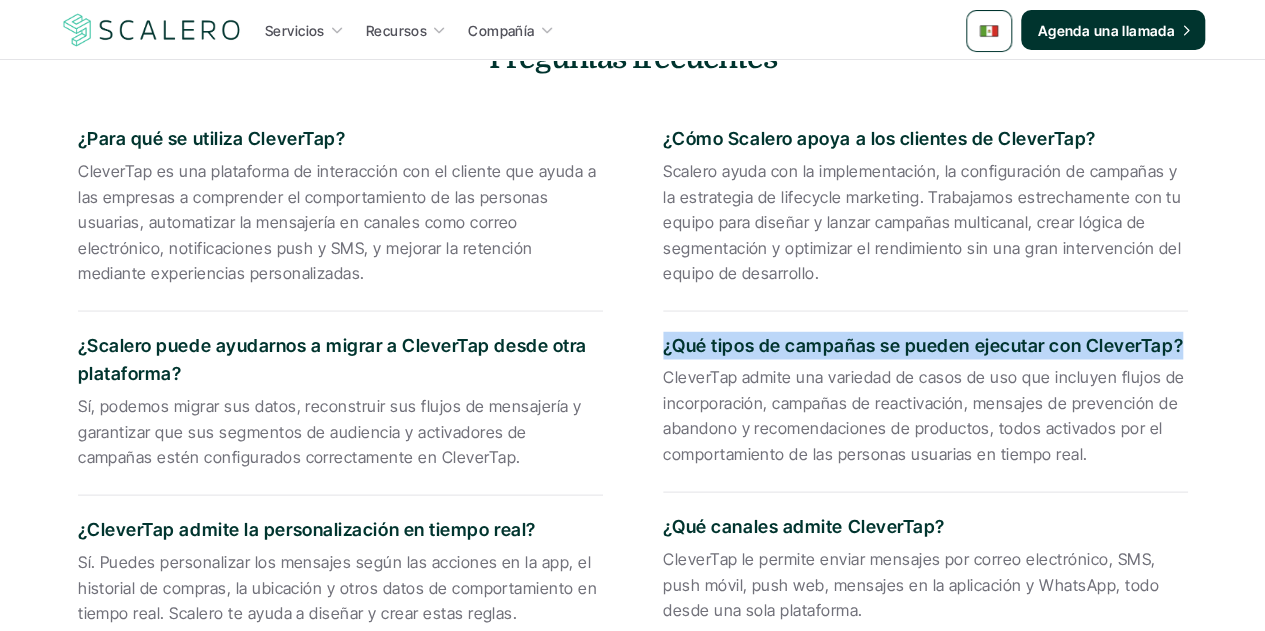drag, startPoint x: 1178, startPoint y: 342, endPoint x: 642, endPoint y: 342, distance: 536 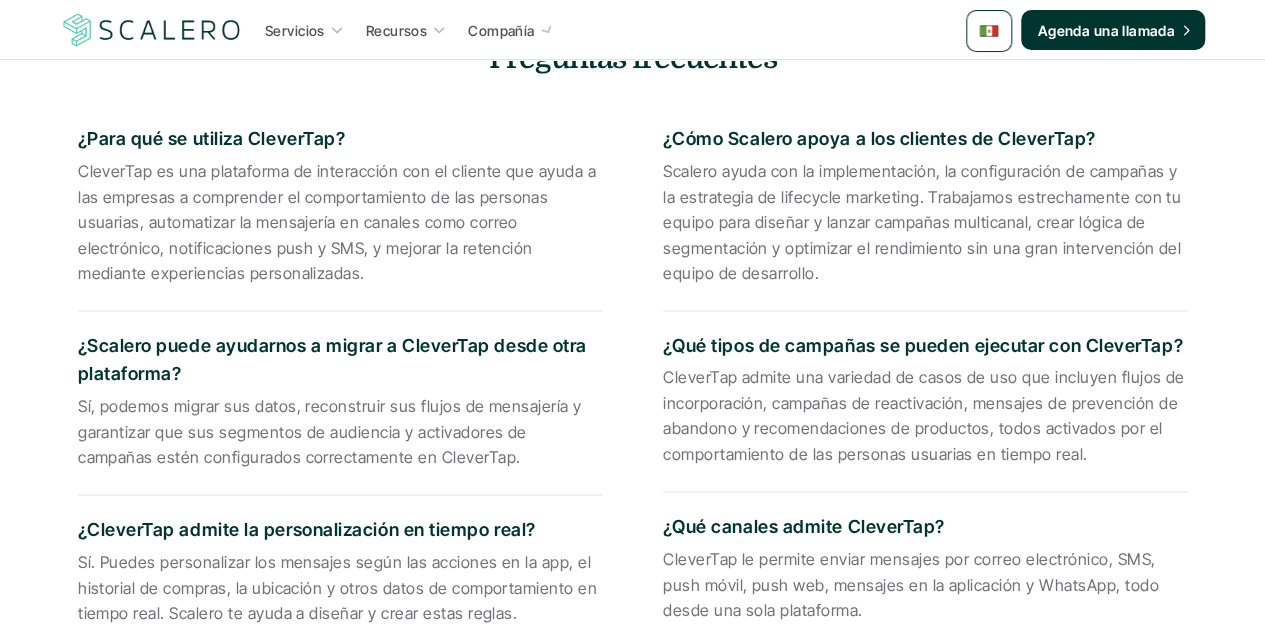 click on "CleverTap admite una variedad de casos de uso que incluyen flujos de incorporación, campañas de reactivación, mensajes de prevención de abandono y recomendaciones de productos, todos activados por el comportamiento de las personas usuarias en tiempo real." at bounding box center (925, 415) 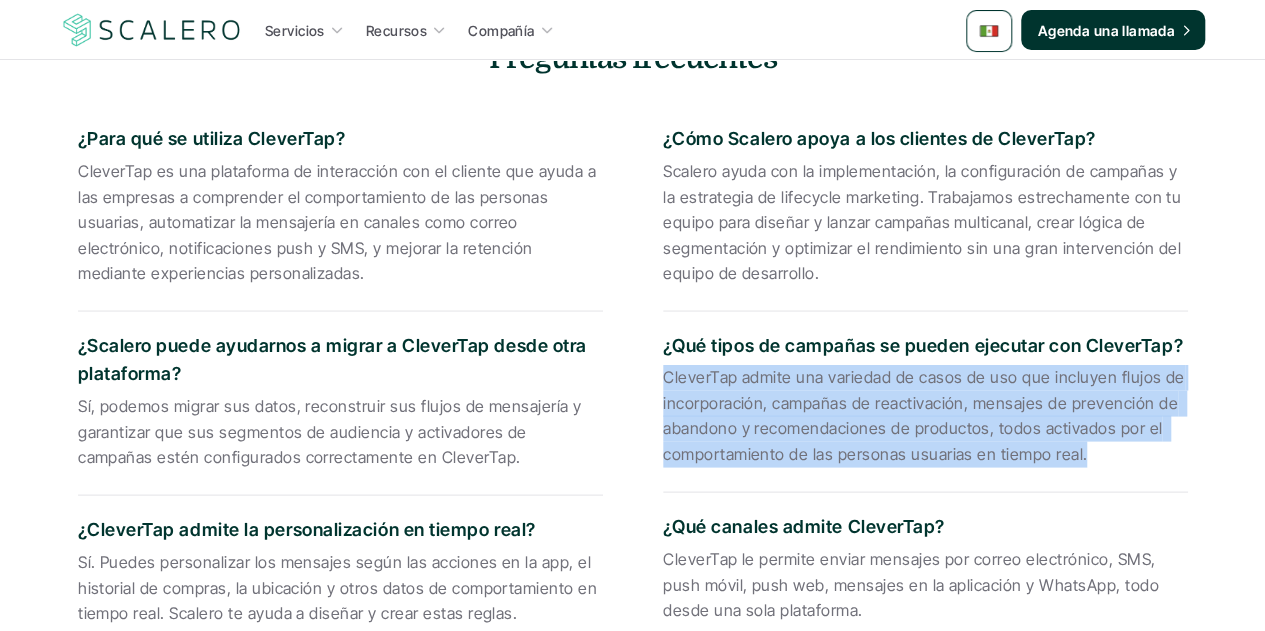 drag, startPoint x: 1080, startPoint y: 457, endPoint x: 660, endPoint y: 382, distance: 426.6439 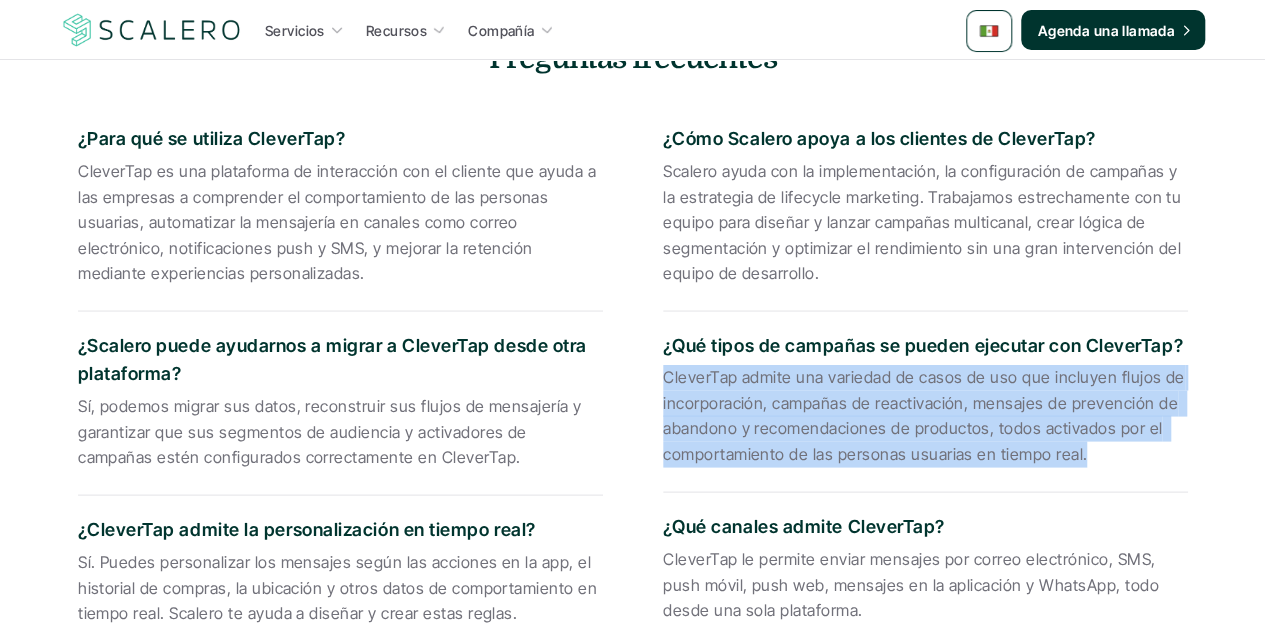 scroll, scrollTop: 2000, scrollLeft: 0, axis: vertical 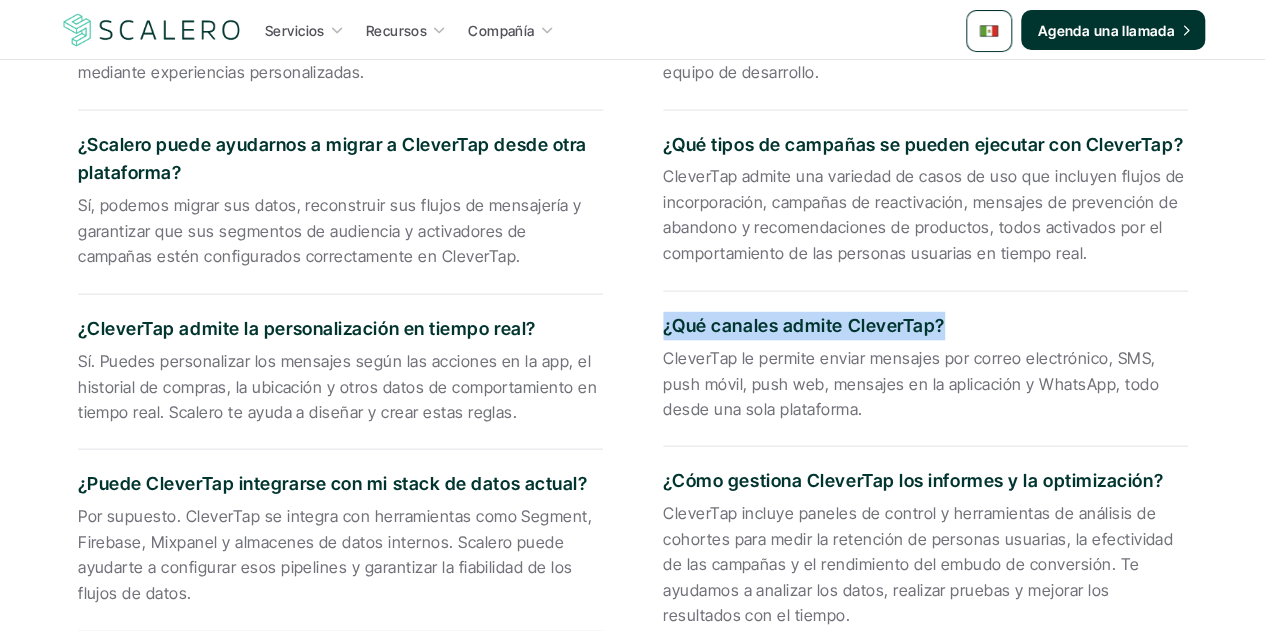 drag, startPoint x: 940, startPoint y: 326, endPoint x: 656, endPoint y: 334, distance: 284.11264 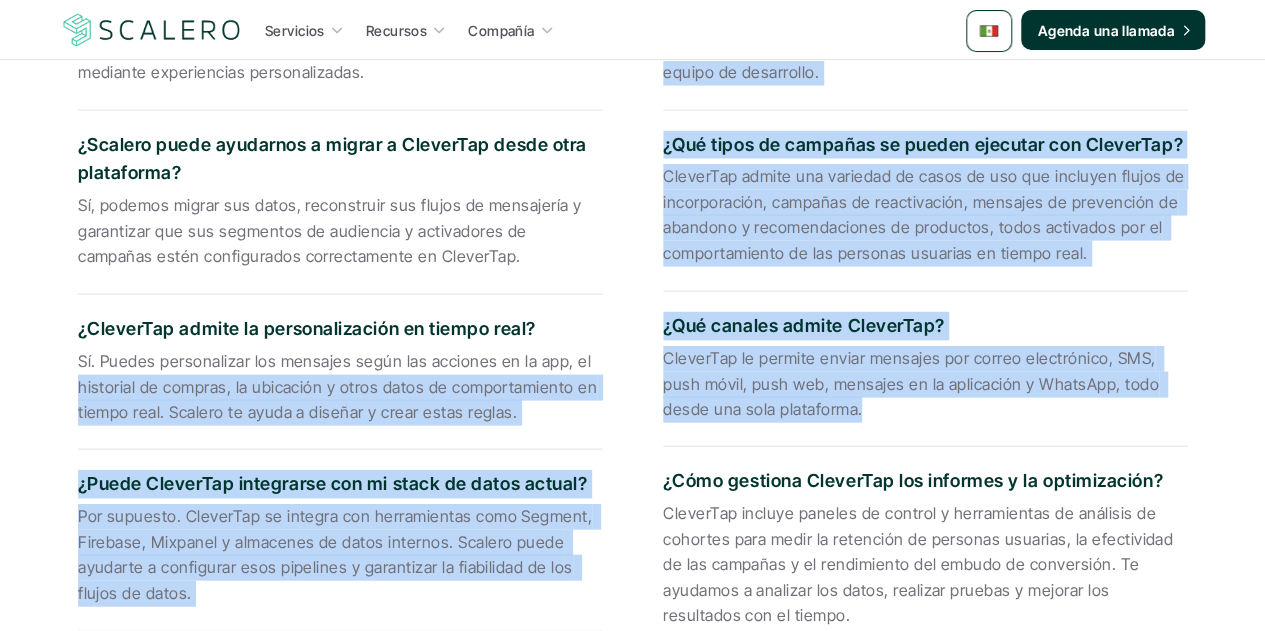 drag, startPoint x: 810, startPoint y: 409, endPoint x: 631, endPoint y: 361, distance: 185.32404 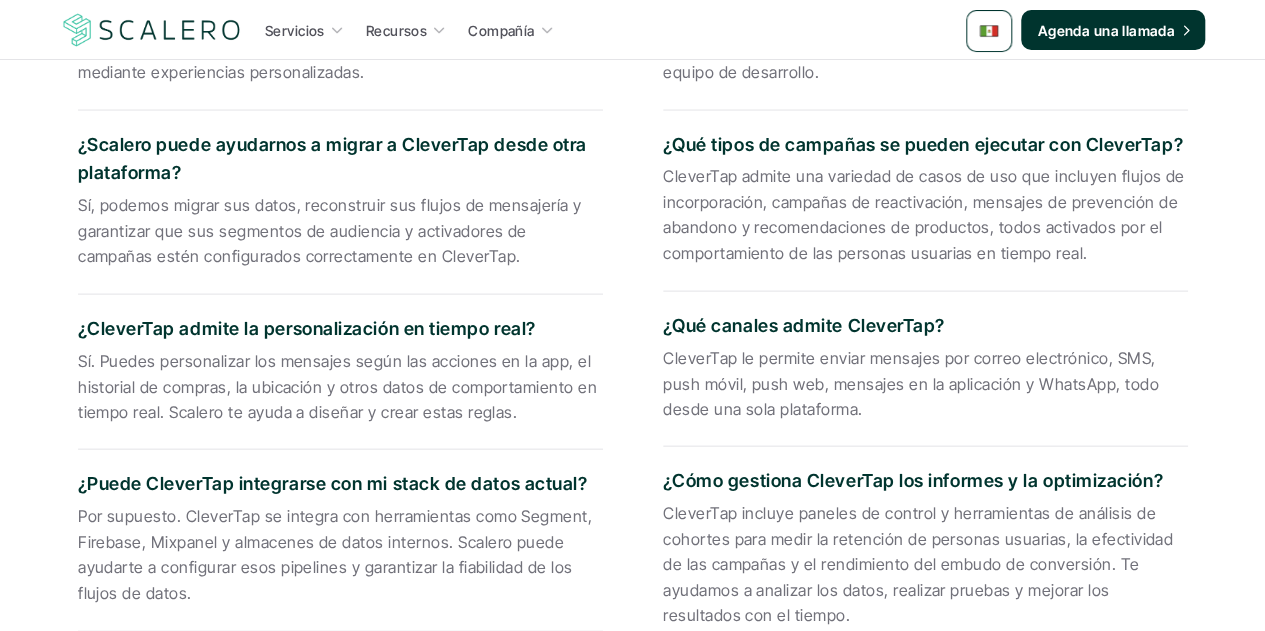 drag, startPoint x: 812, startPoint y: 409, endPoint x: 664, endPoint y: 358, distance: 156.54073 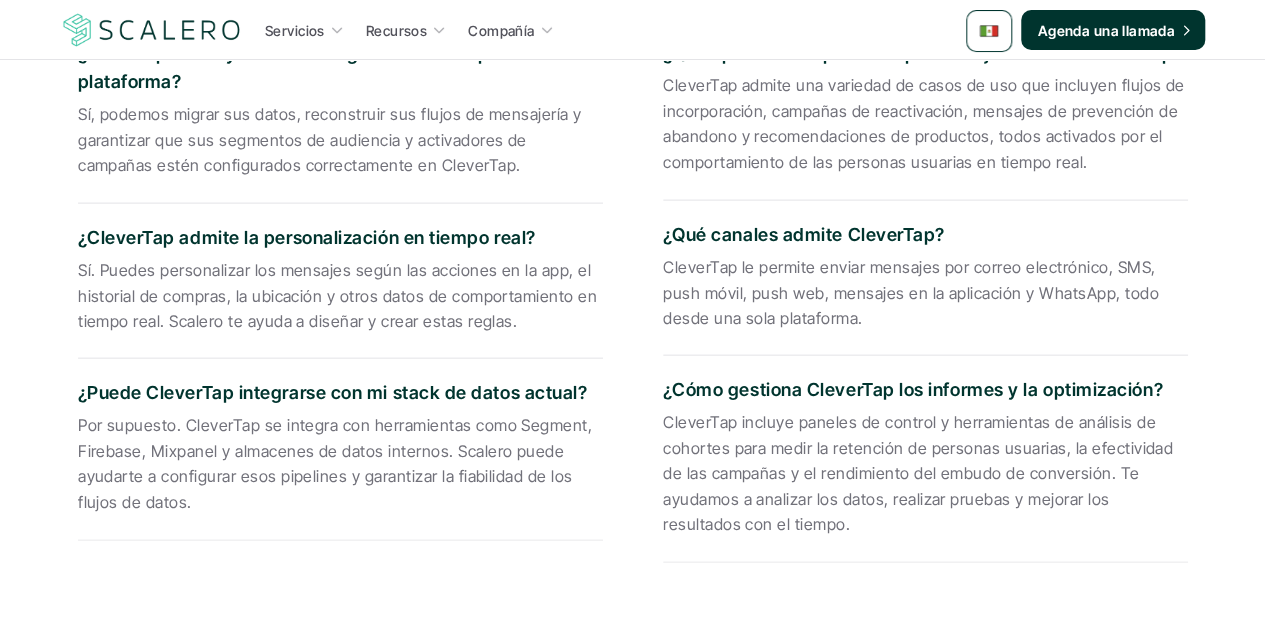 scroll, scrollTop: 2200, scrollLeft: 0, axis: vertical 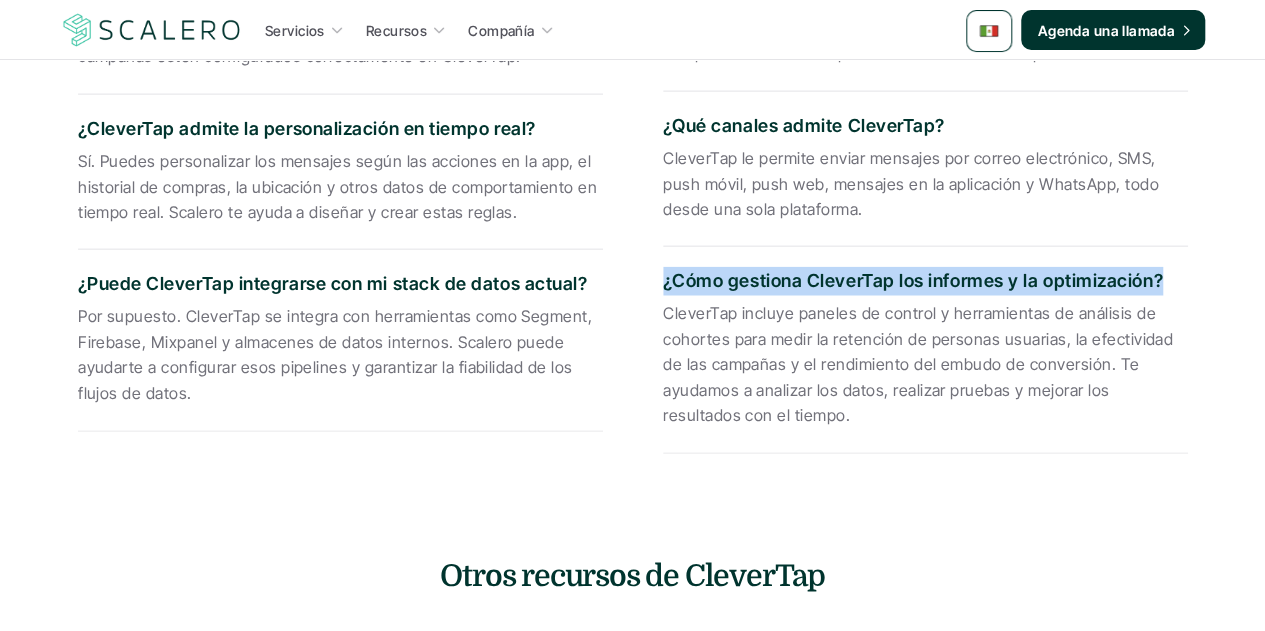drag, startPoint x: 1158, startPoint y: 278, endPoint x: 660, endPoint y: 274, distance: 498.01605 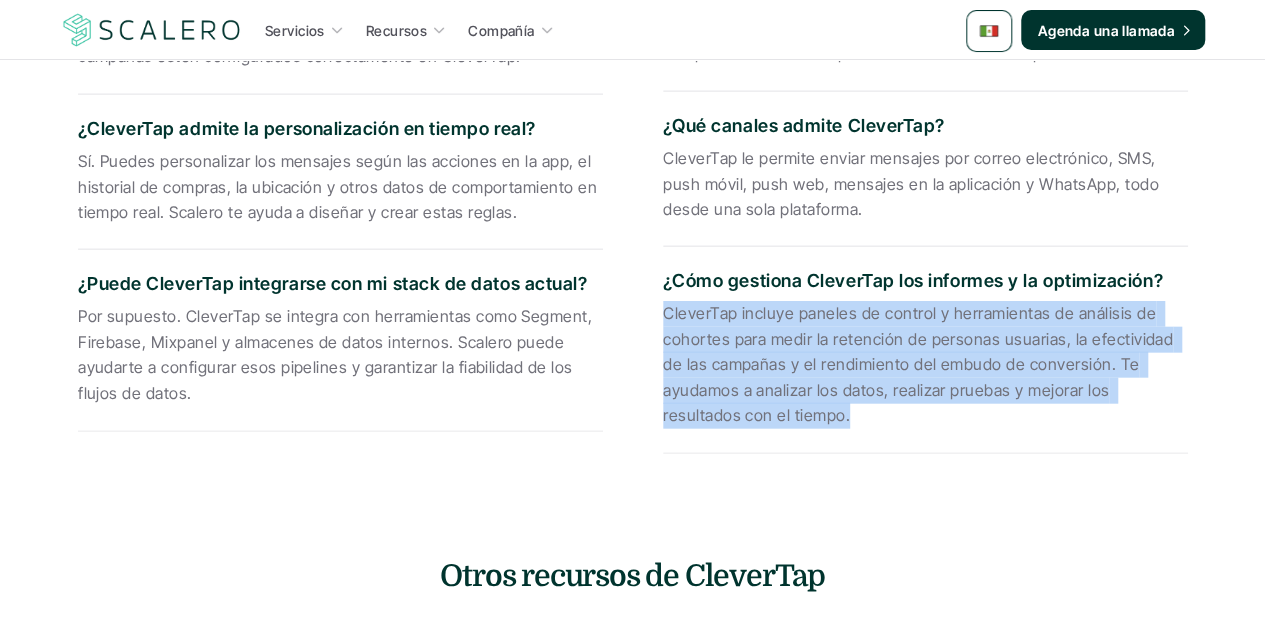 drag, startPoint x: 766, startPoint y: 417, endPoint x: 663, endPoint y: 307, distance: 150.69505 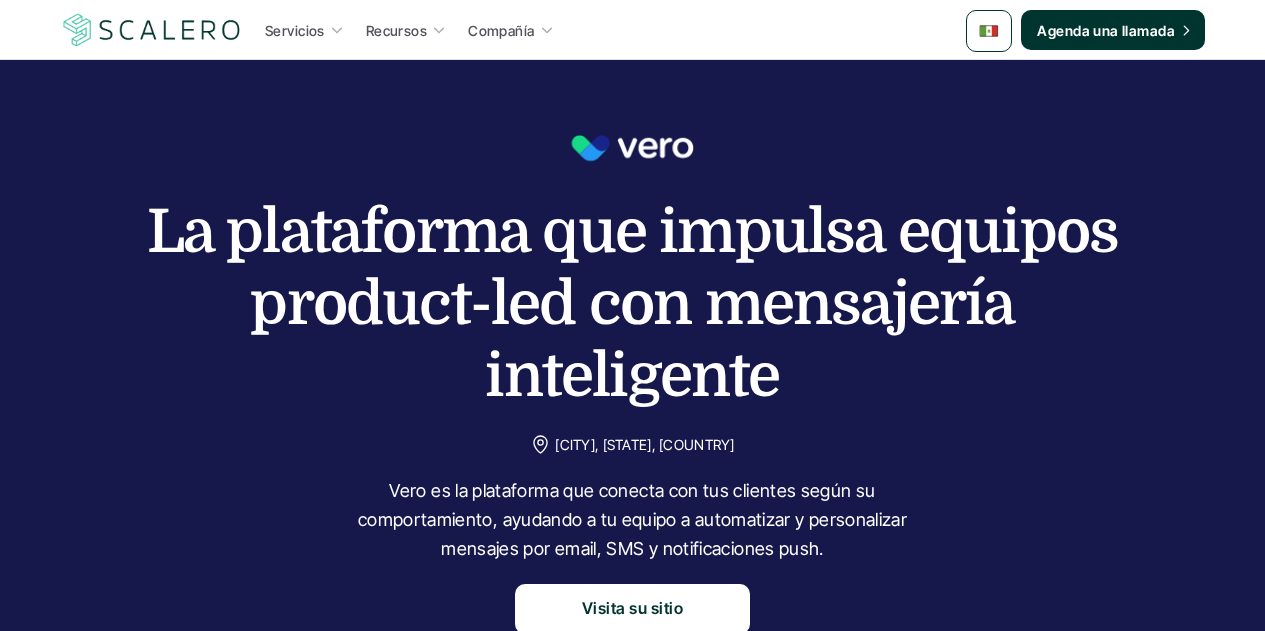 scroll, scrollTop: 0, scrollLeft: 0, axis: both 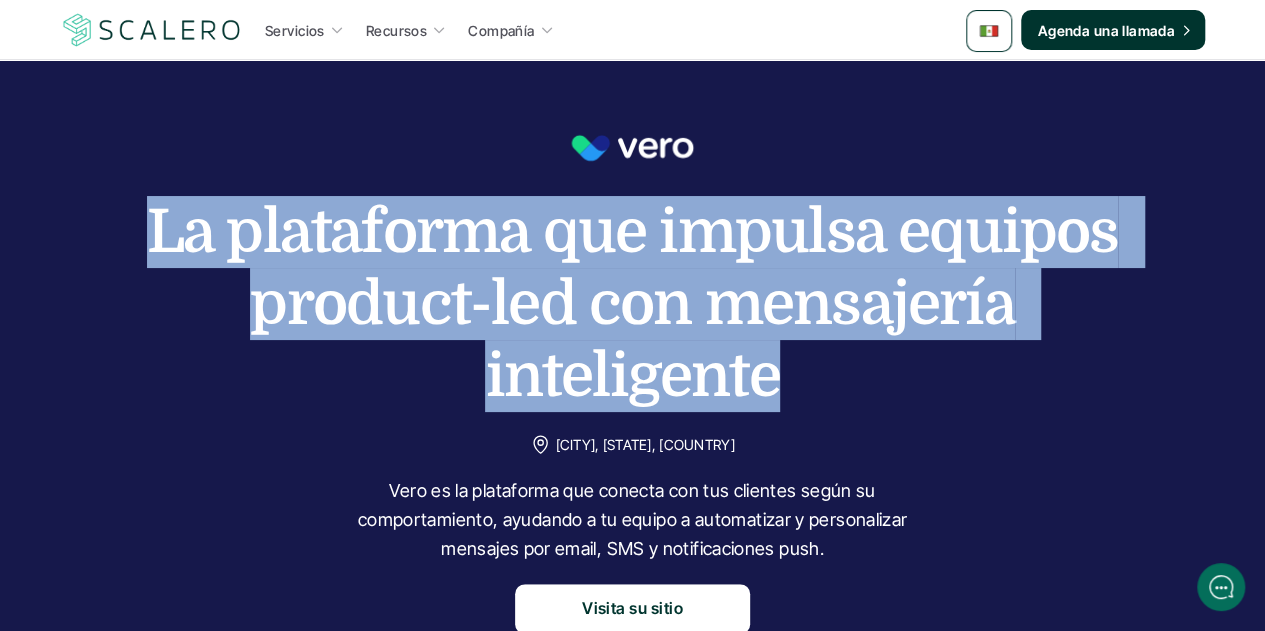 drag, startPoint x: 768, startPoint y: 377, endPoint x: 160, endPoint y: 221, distance: 627.6942 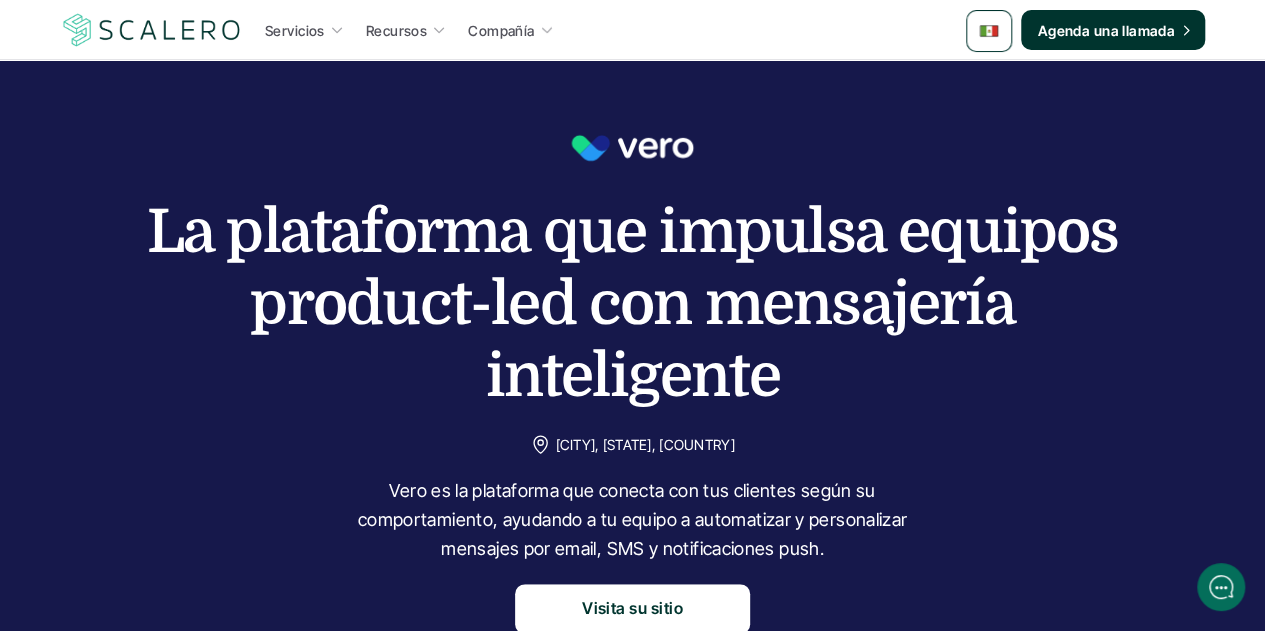 click on "Vero es la plataforma que conecta con tus clientes según su comportamiento, ayudando a tu equipo a automatizar y personalizar mensajes por email, SMS y notificaciones push." at bounding box center (633, 520) 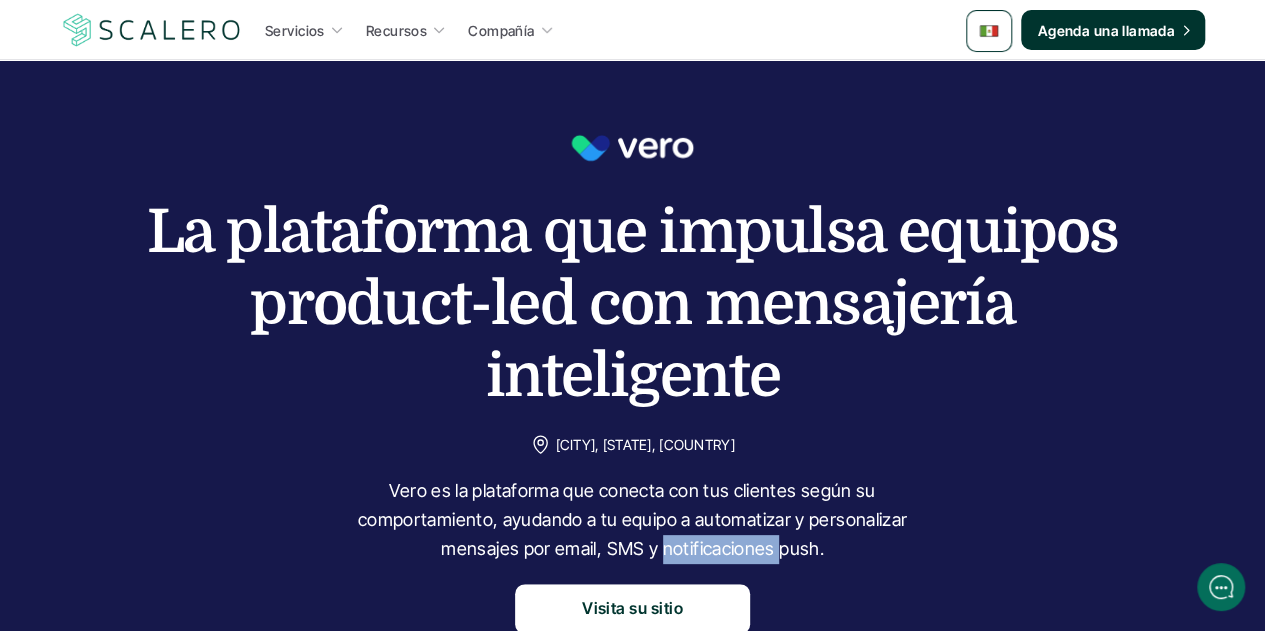 click on "Vero es la plataforma que conecta con tus clientes según su comportamiento, ayudando a tu equipo a automatizar y personalizar mensajes por email, SMS y notificaciones push." at bounding box center [633, 520] 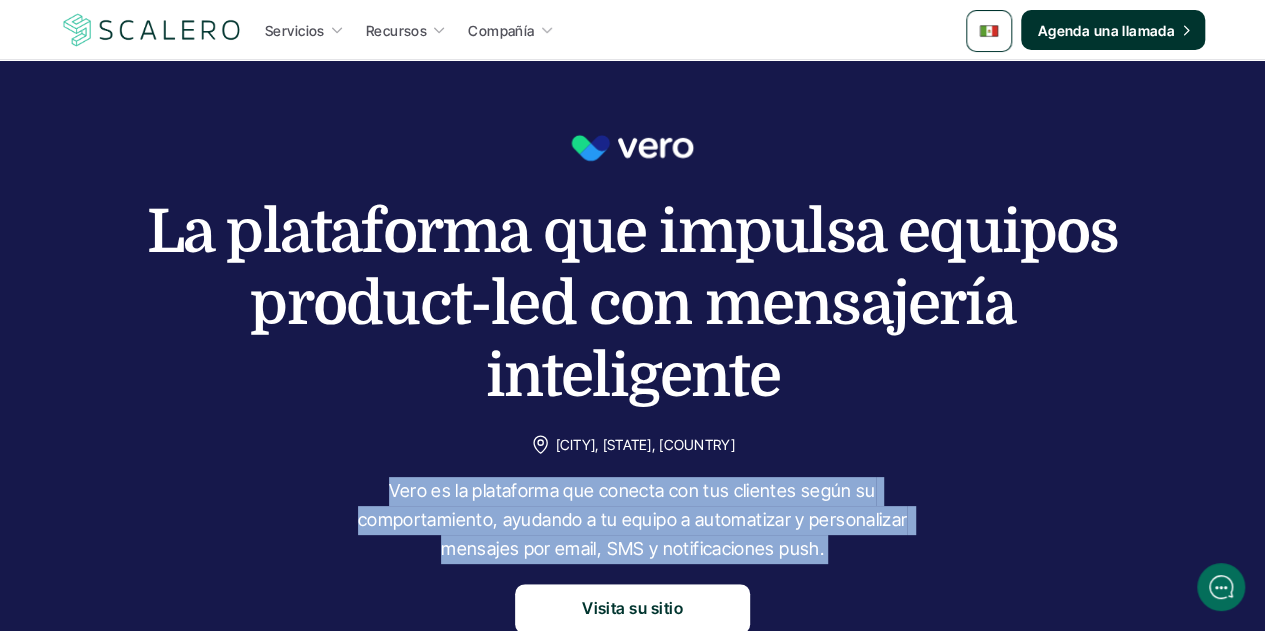 click on "Vero es la plataforma que conecta con tus clientes según su comportamiento, ayudando a tu equipo a automatizar y personalizar mensajes por email, SMS y notificaciones push." at bounding box center (633, 520) 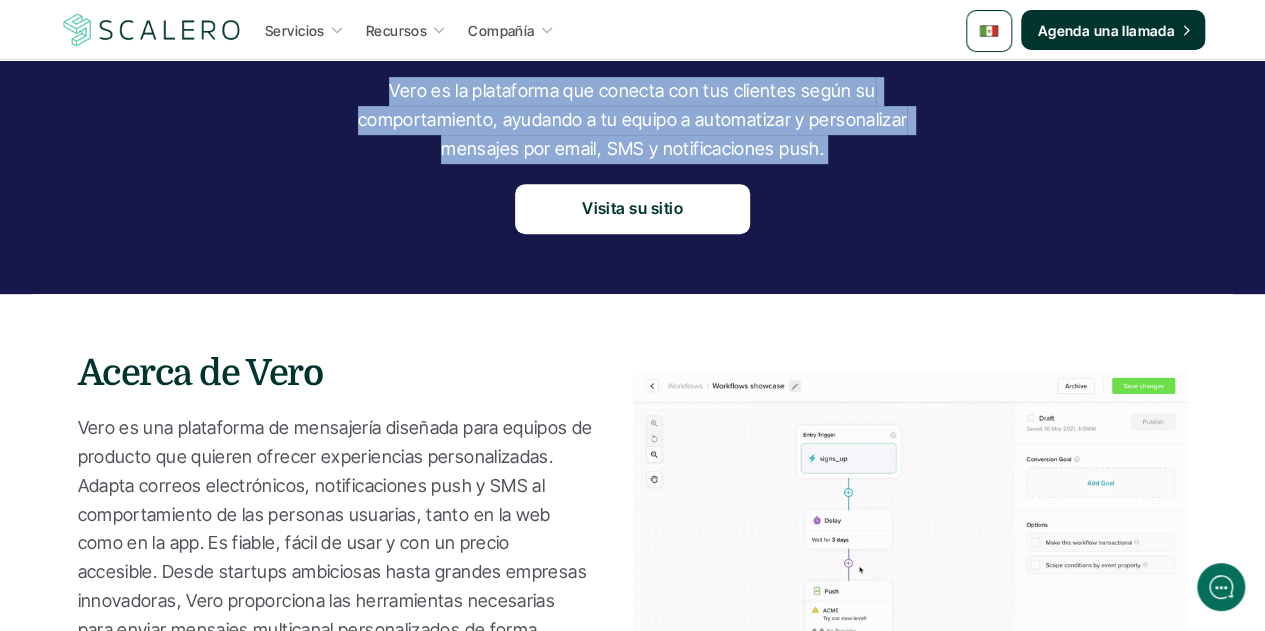 scroll, scrollTop: 500, scrollLeft: 0, axis: vertical 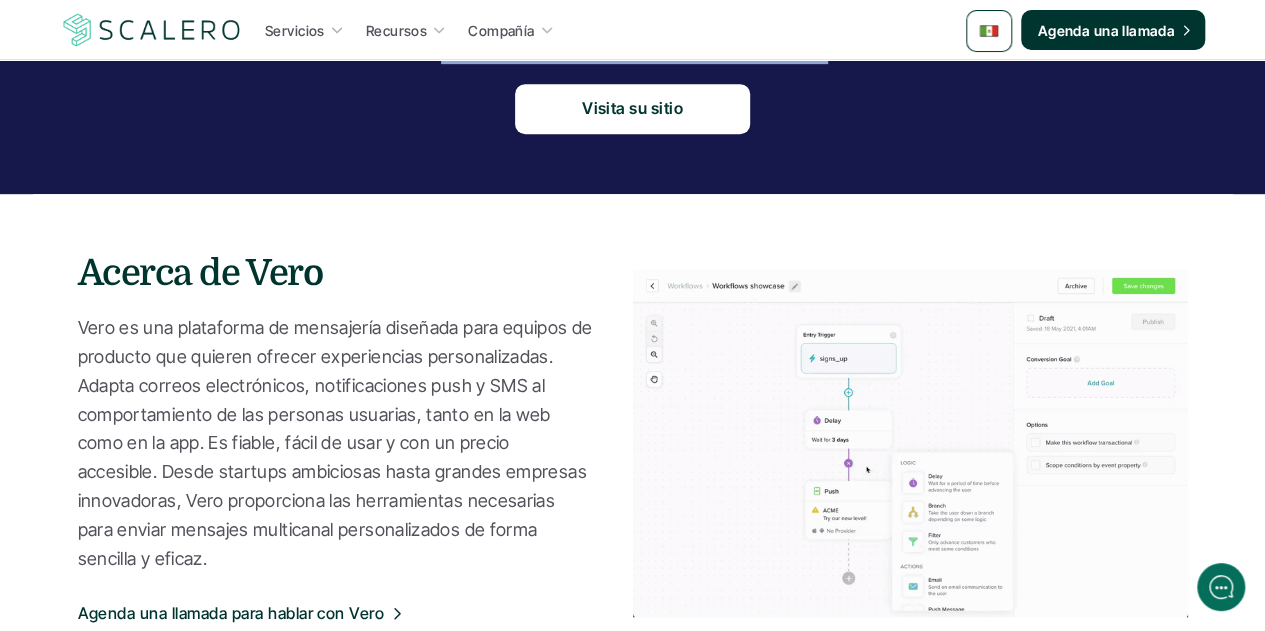 drag, startPoint x: 212, startPoint y: 558, endPoint x: 70, endPoint y: 337, distance: 262.68802 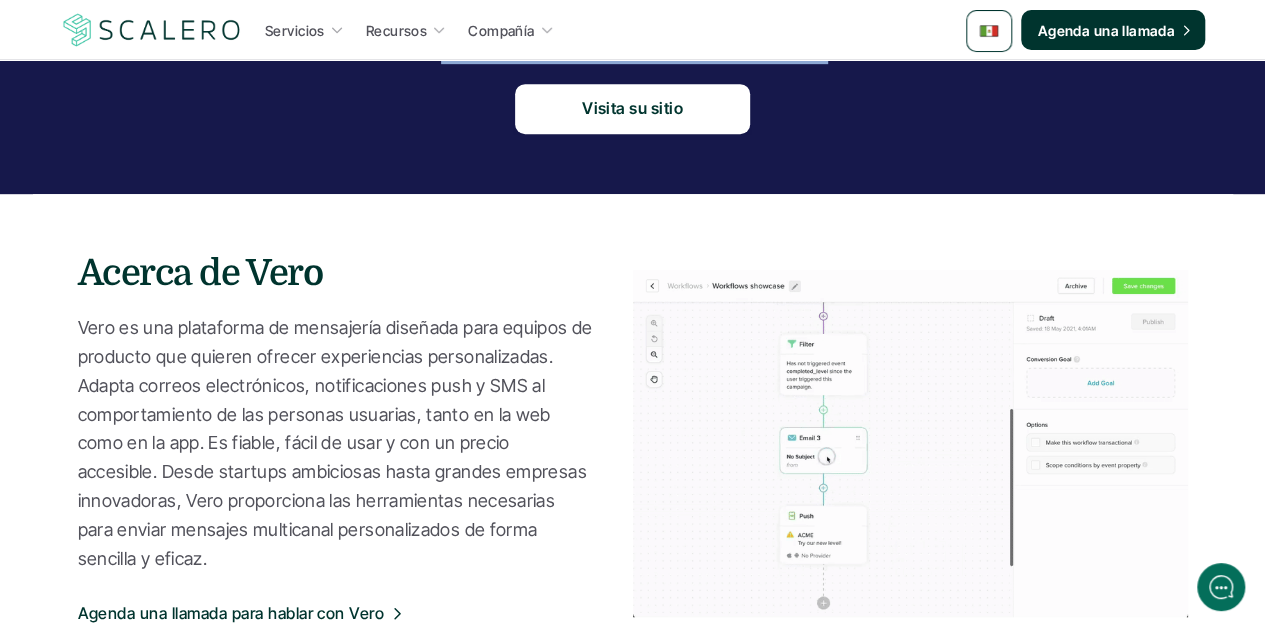 click on "Acerca de Vero  Vero es una plataforma de mensajería diseñada para equipos de producto que quieren ofrecer experiencias personalizadas. Adapta correos electrónicos, notificaciones push y SMS al comportamiento de las personas usuarias, tanto en la web como en la app. Es fiable, fácil de usar y con un precio accesible. Desde startups ambiciosas hasta grandes empresas innovadoras, Vero proporciona las herramientas necesarias para enviar mensajes multicanal personalizados de forma sencilla y eficaz.  Agenda una llamada para hablar con Vero" at bounding box center [633, 444] 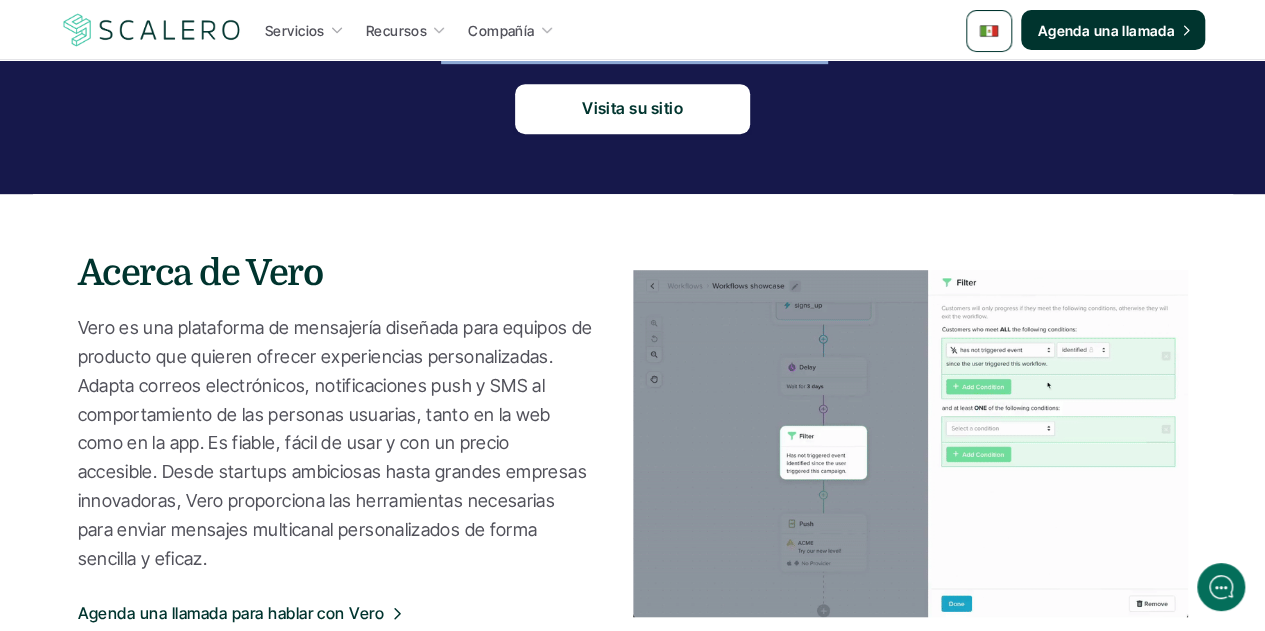 copy on "Vero es una plataforma de mensajería diseñada para equipos de producto que quieren ofrecer experiencias personalizadas. Adapta correos electrónicos, notificaciones push y SMS al comportamiento de las personas usuarias, tanto en la web como en la app. Es fiable, fácil de usar y con un precio accesible. Desde startups ambiciosas hasta grandes empresas innovadoras, Vero proporciona las herramientas necesarias para enviar mensajes multicanal personalizados de forma sencilla y eficaz." 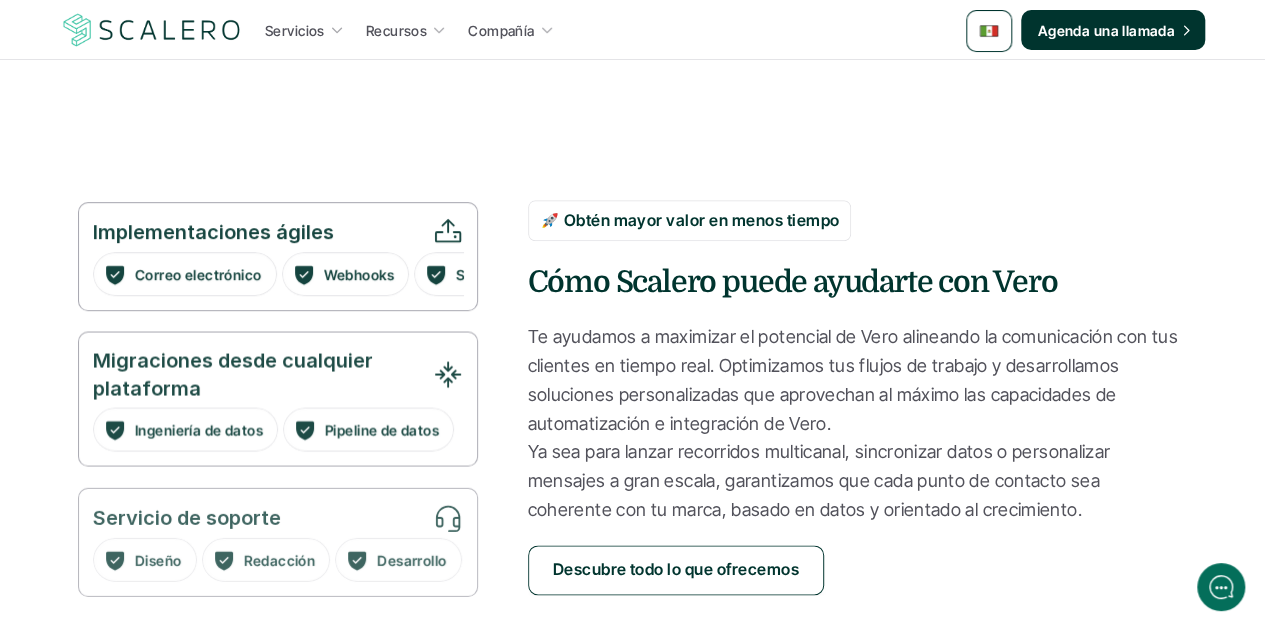 scroll, scrollTop: 1100, scrollLeft: 0, axis: vertical 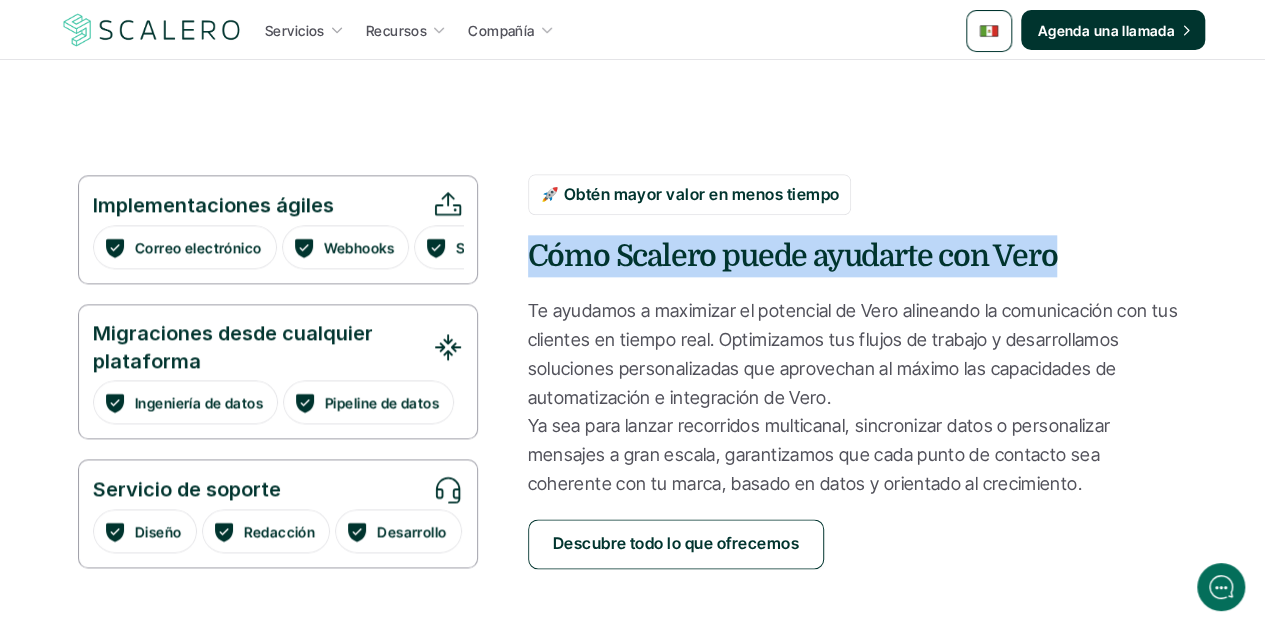 drag, startPoint x: 533, startPoint y: 257, endPoint x: 1056, endPoint y: 251, distance: 523.0344 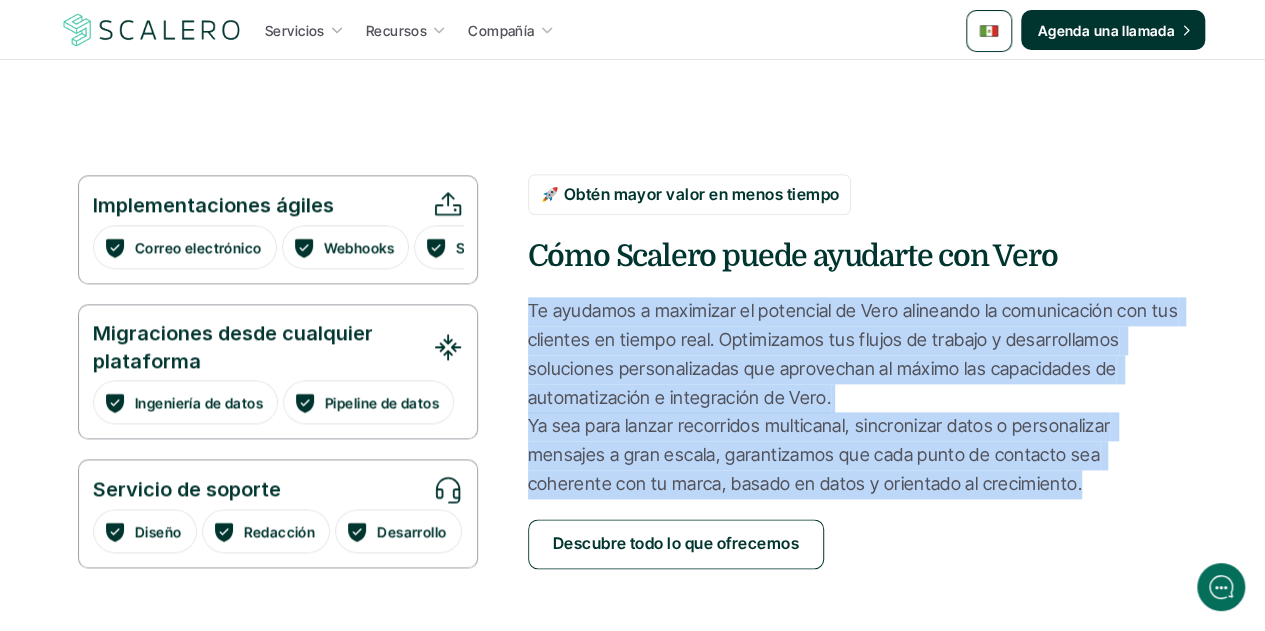 drag, startPoint x: 990, startPoint y: 484, endPoint x: 520, endPoint y: 309, distance: 501.52267 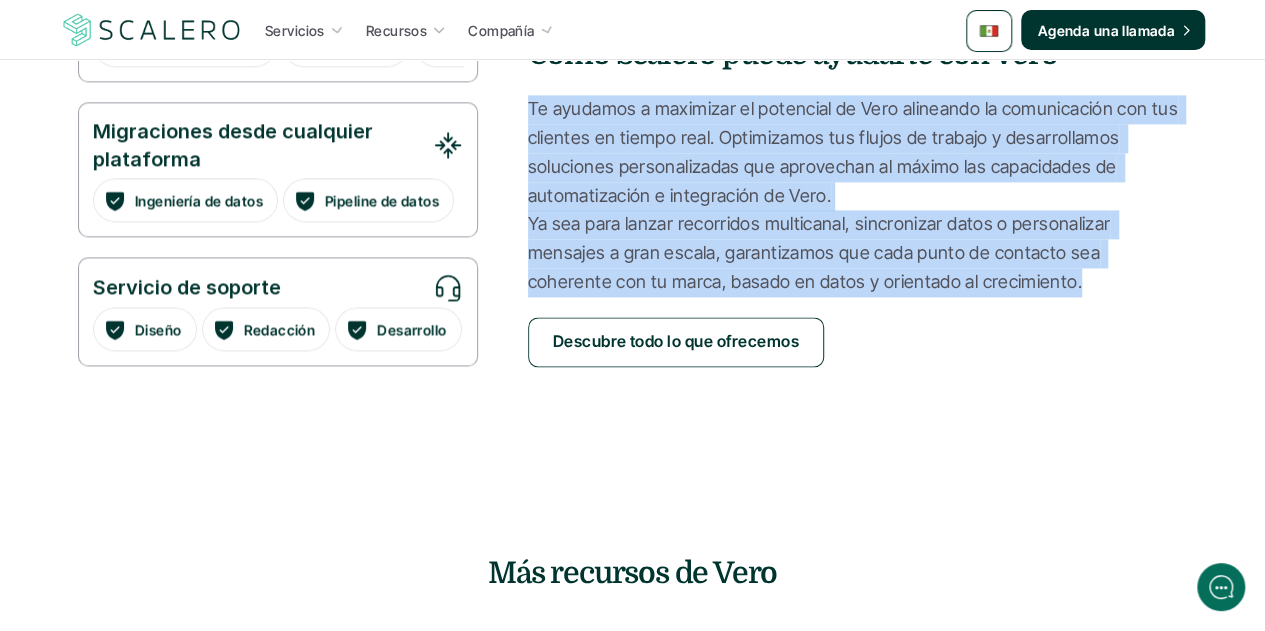 scroll, scrollTop: 1500, scrollLeft: 0, axis: vertical 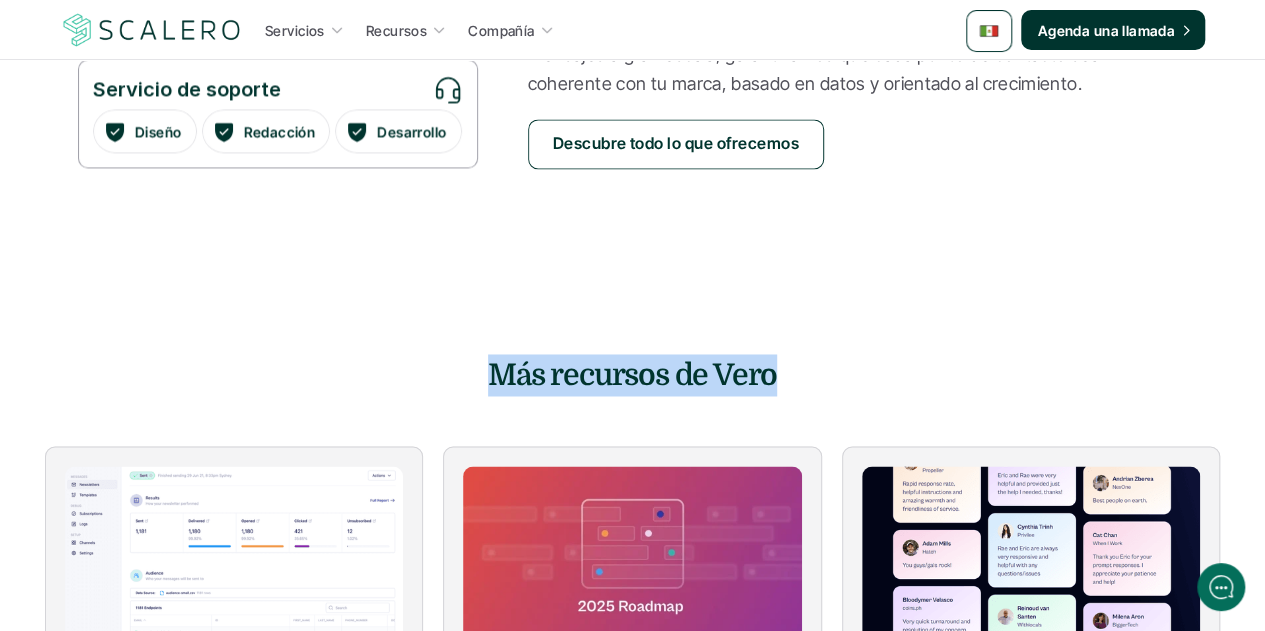 drag, startPoint x: 776, startPoint y: 369, endPoint x: 416, endPoint y: 369, distance: 360 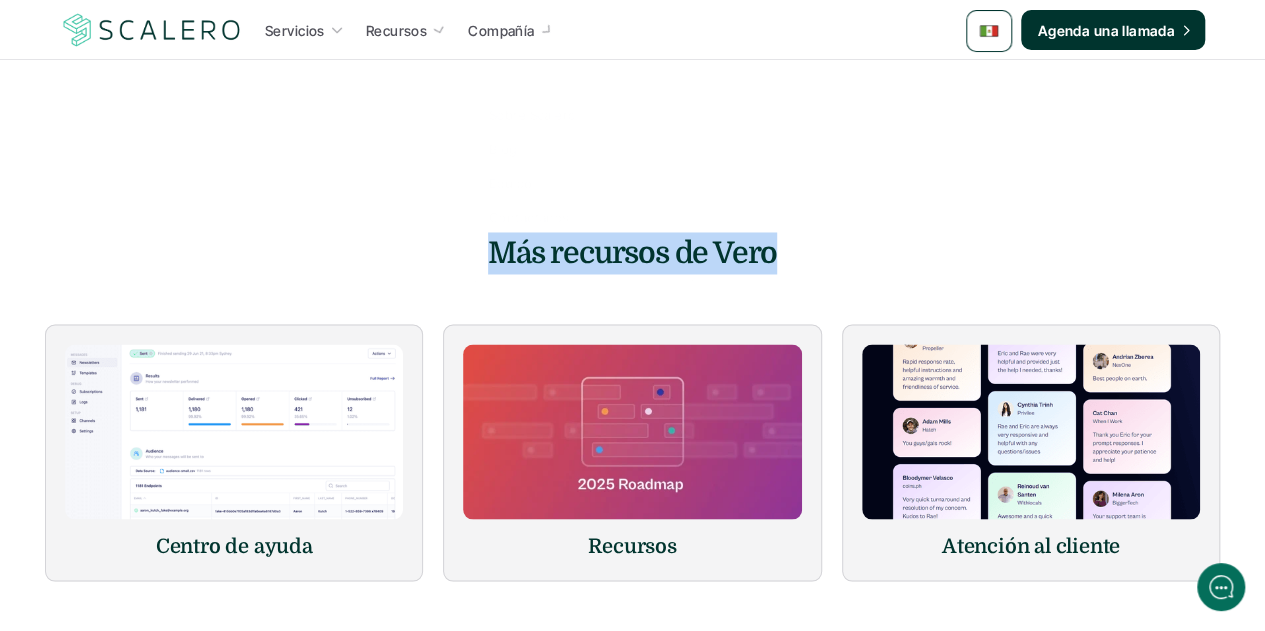 scroll, scrollTop: 1800, scrollLeft: 0, axis: vertical 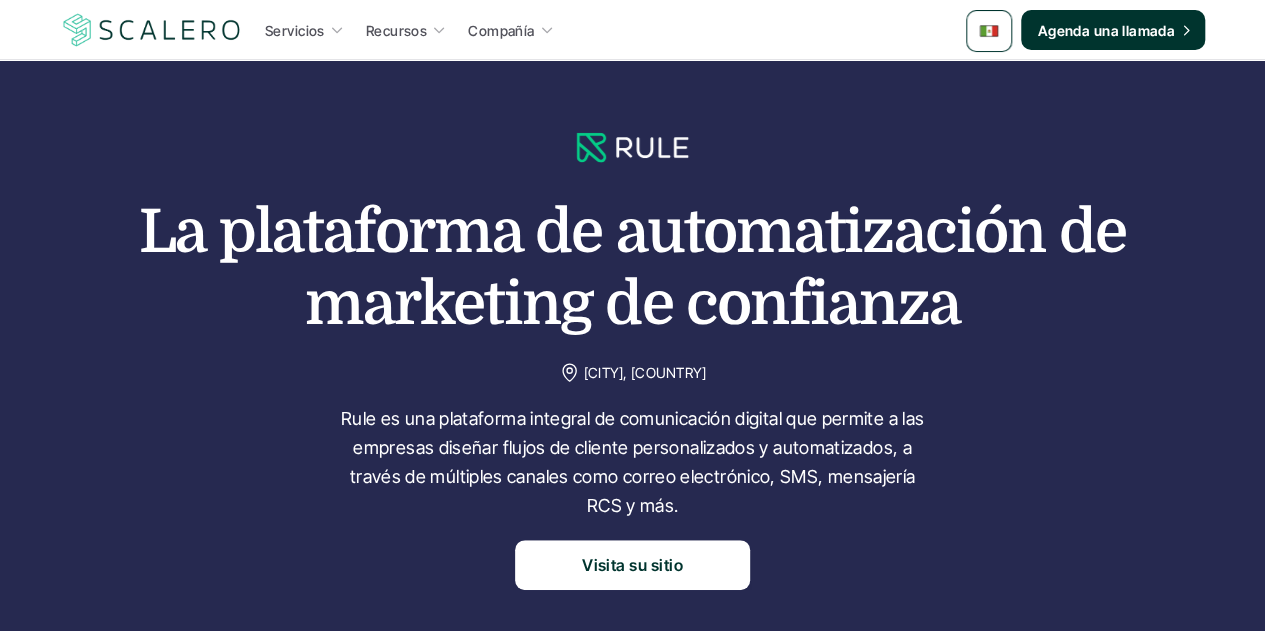 click on "La plataforma de automatización de marketing de confianza" at bounding box center [633, 268] 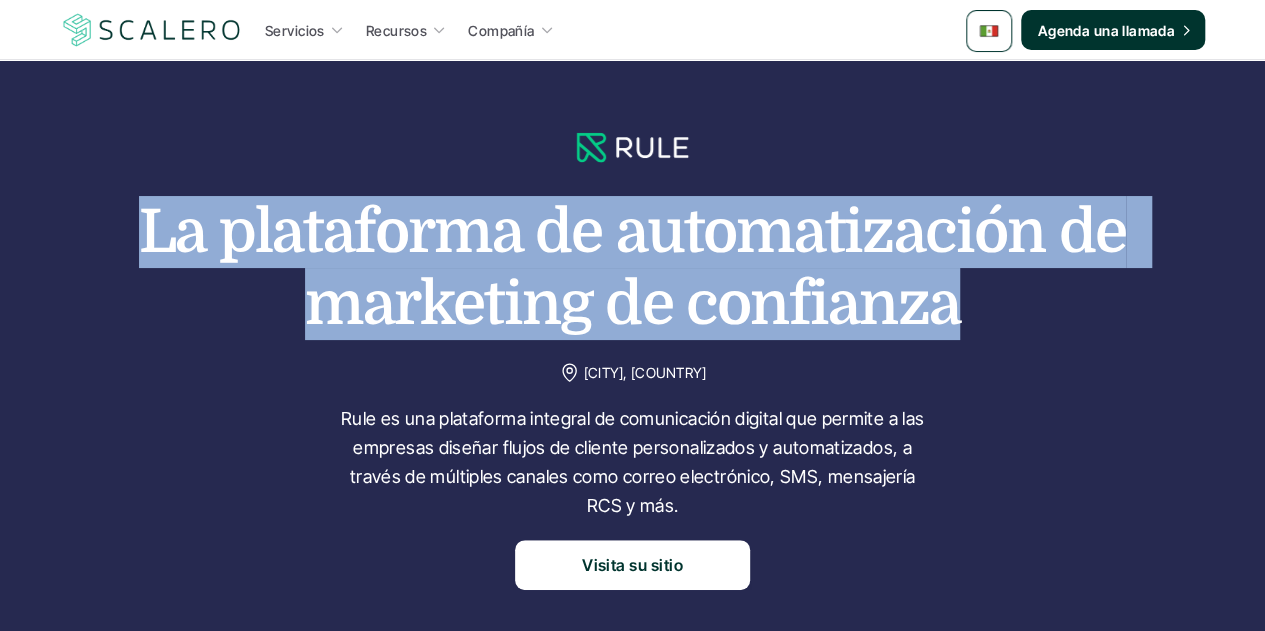 drag, startPoint x: 950, startPoint y: 303, endPoint x: 151, endPoint y: 224, distance: 802.896 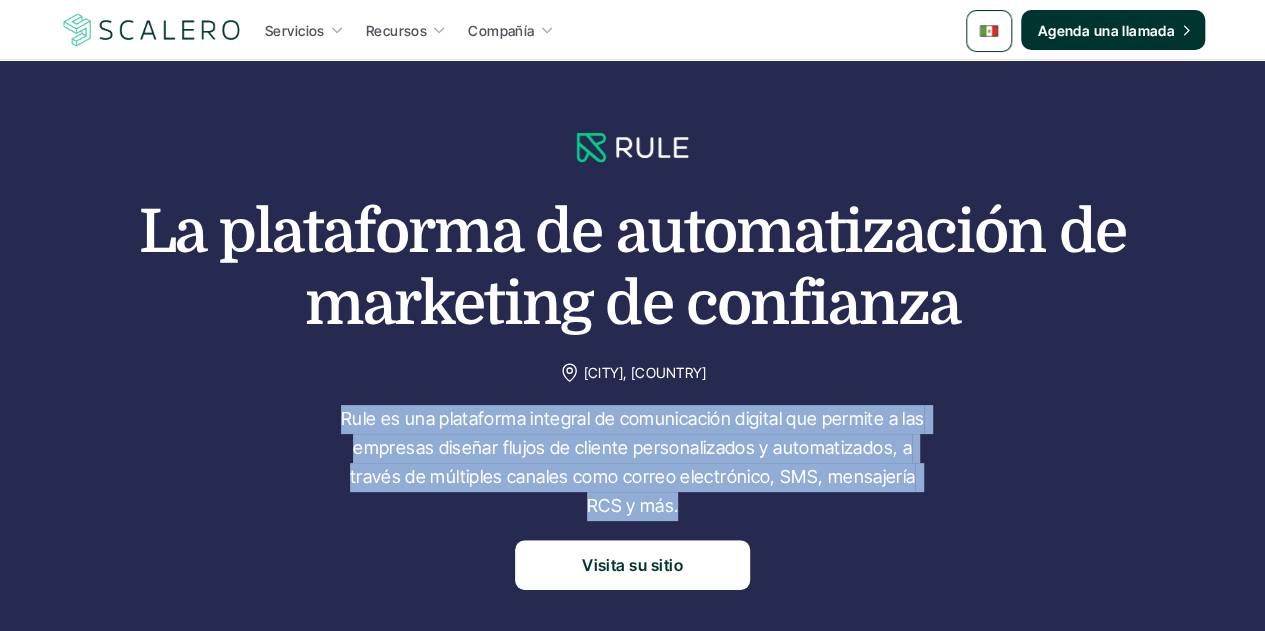 drag, startPoint x: 678, startPoint y: 501, endPoint x: 338, endPoint y: 418, distance: 349.98428 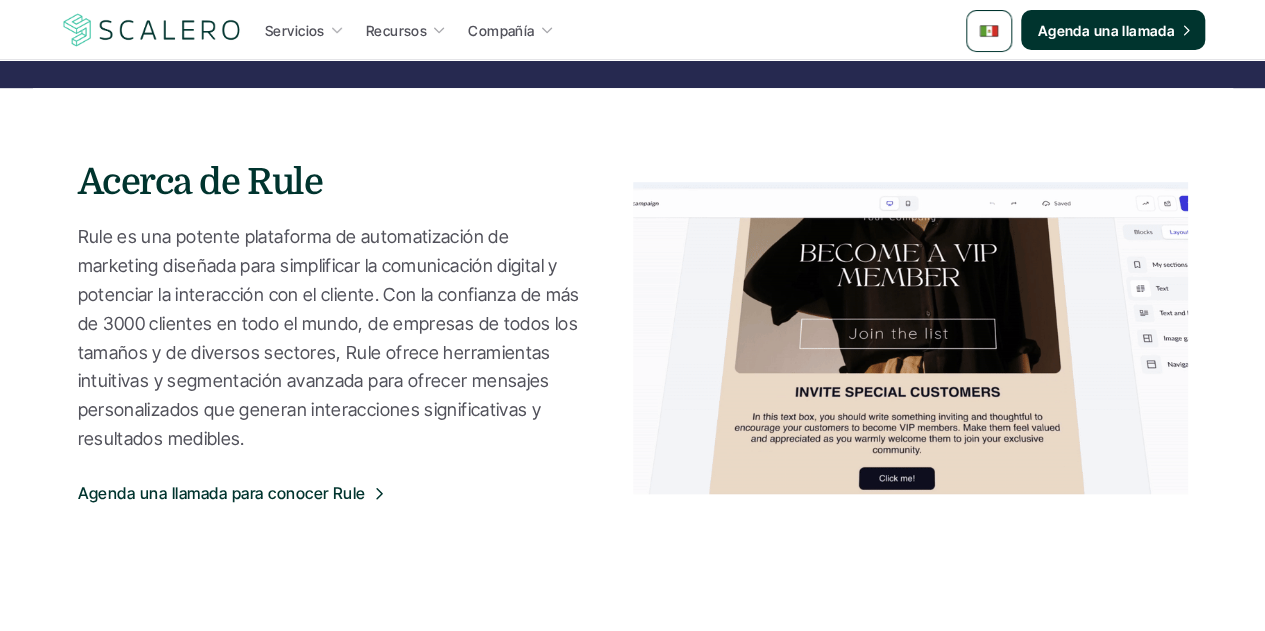 scroll, scrollTop: 600, scrollLeft: 0, axis: vertical 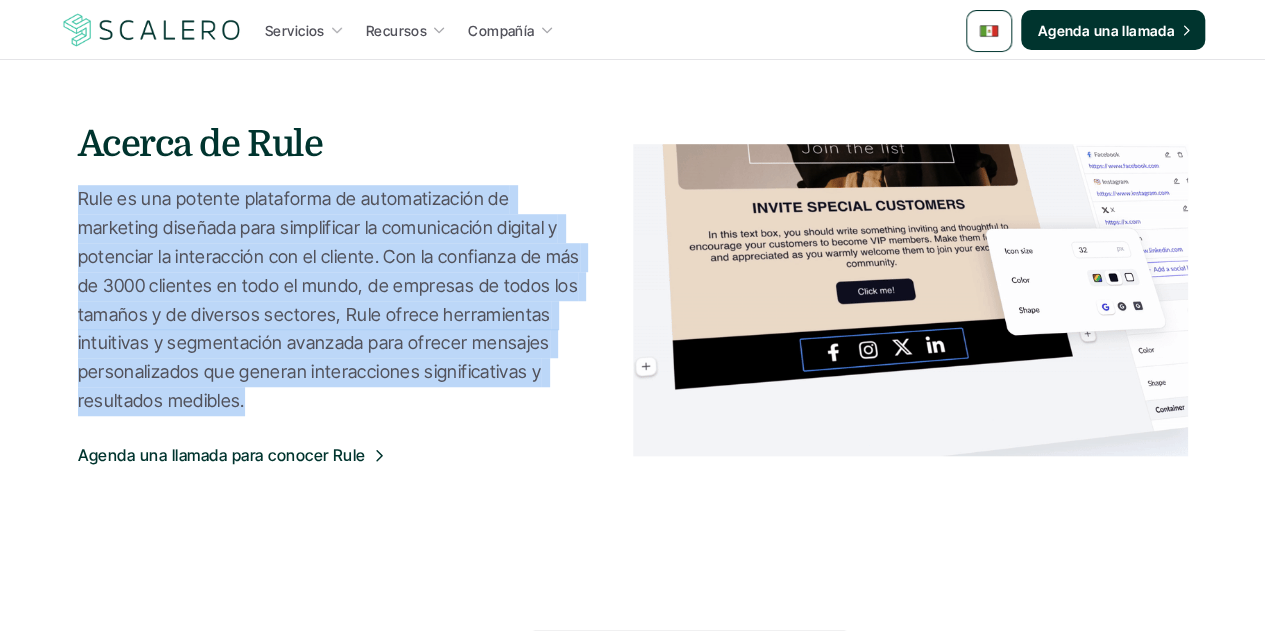 drag, startPoint x: 583, startPoint y: 393, endPoint x: 58, endPoint y: 208, distance: 556.6417 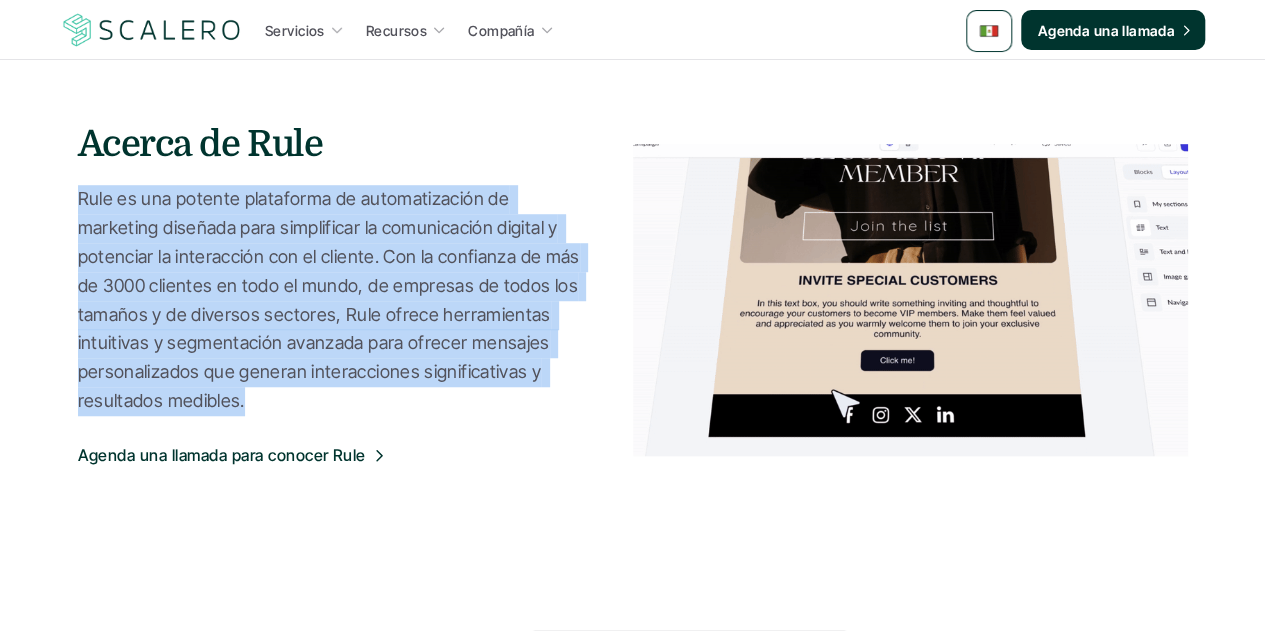 click on "Acerca de Rule  Rule es una potente plataforma de automatización de marketing diseñada para simplificar la comunicación digital y potenciar la interacción con el cliente. Con la confianza de más de 3000 clientes en todo el mundo, de empresas de todos los tamaños y de diversos sectores, Rule ofrece herramientas intuitivas y segmentación avanzada para ofrecer mensajes personalizados que generan interacciones significativas y resultados medibles.  Agenda una llamada para conocer Rule" at bounding box center (633, 300) 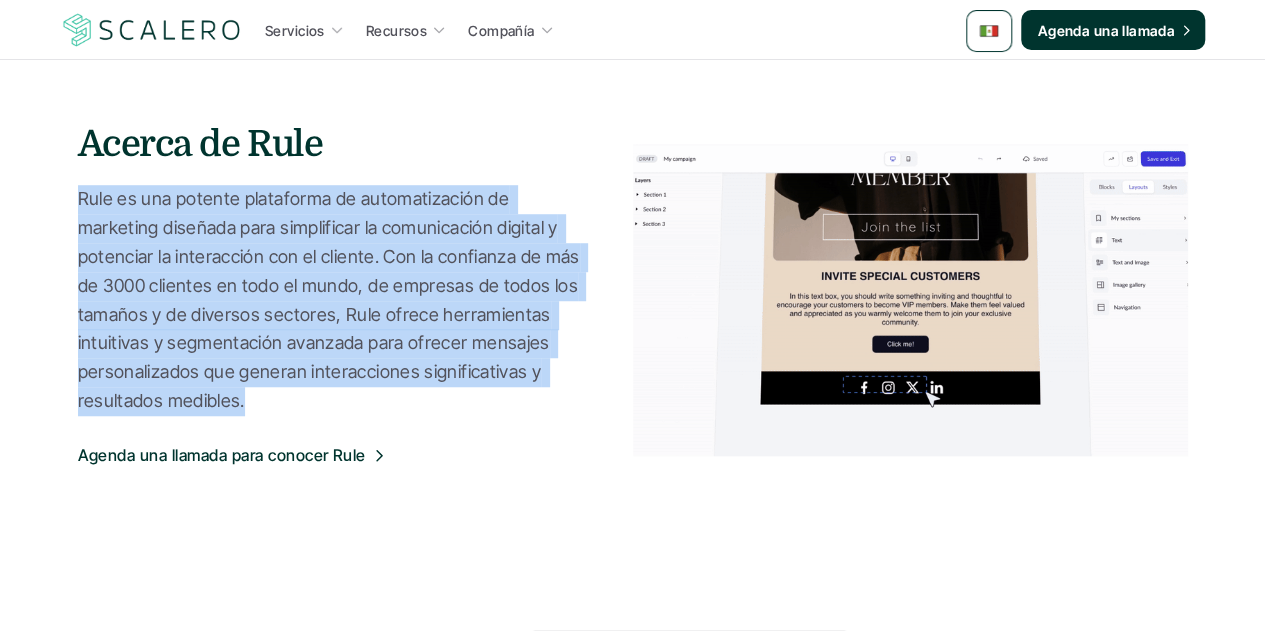copy on "Rule es una potente plataforma de automatización de marketing diseñada para simplificar la comunicación digital y potenciar la interacción con el cliente. Con la confianza de más de 3000 clientes en todo el mundo, de empresas de todos los tamaños y de diversos sectores, Rule ofrece herramientas intuitivas y segmentación avanzada para ofrecer mensajes personalizados que generan interacciones significativas y resultados medibles." 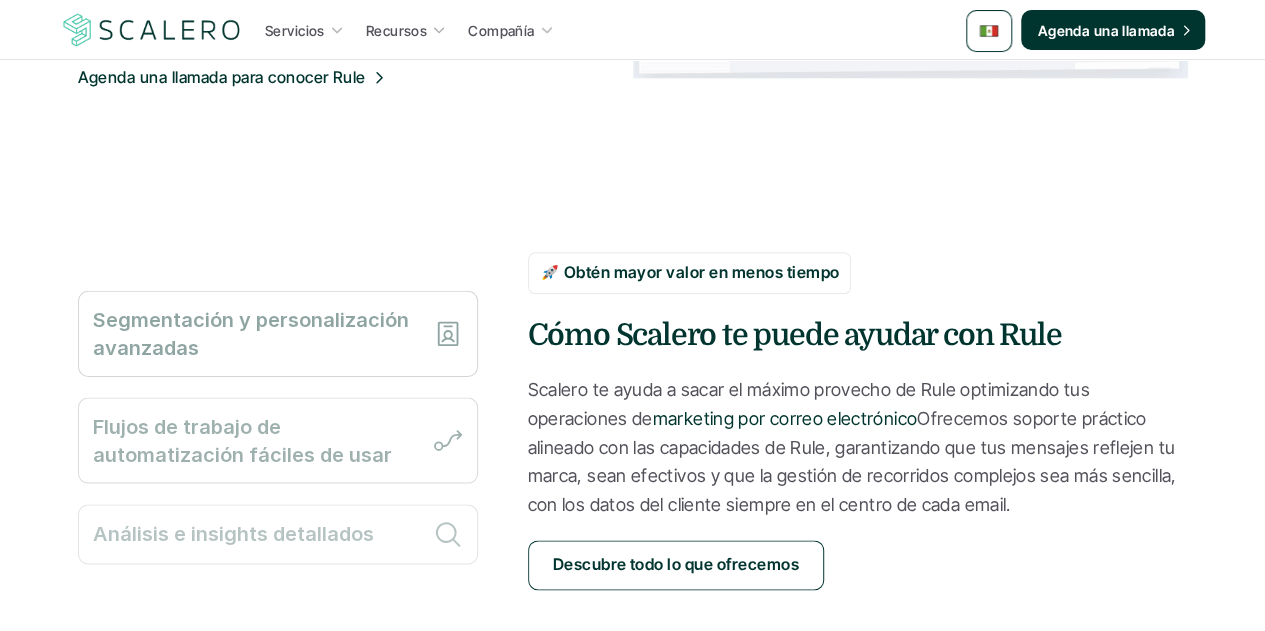 scroll, scrollTop: 1000, scrollLeft: 0, axis: vertical 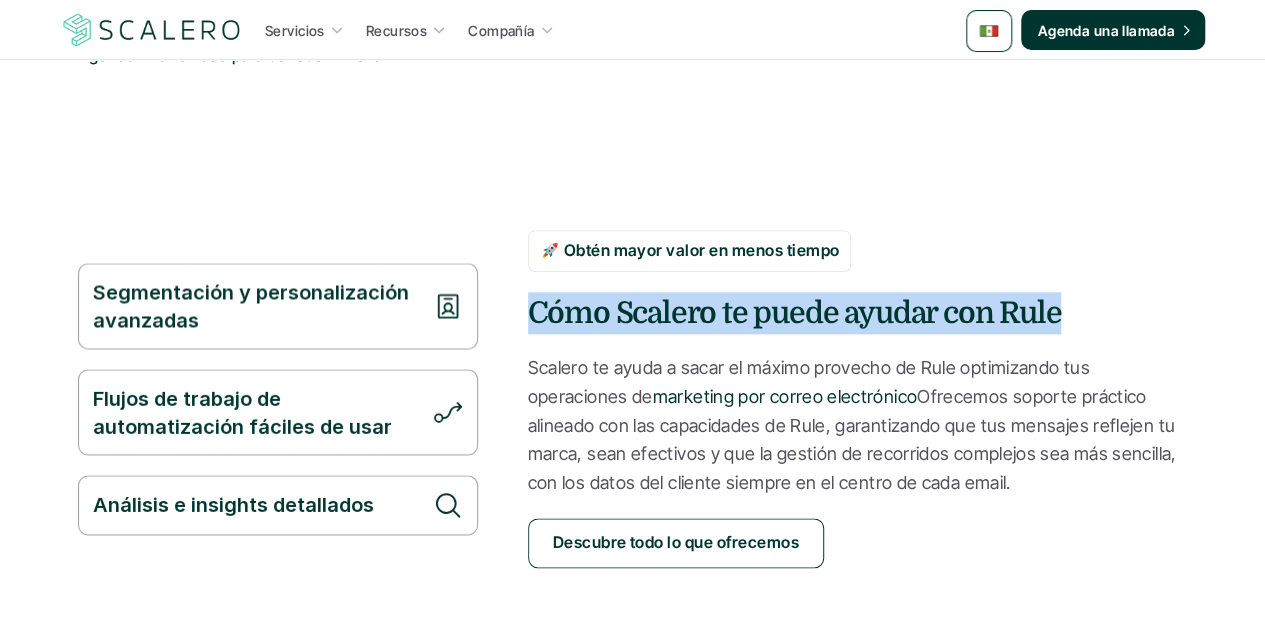 drag, startPoint x: 529, startPoint y: 312, endPoint x: 1060, endPoint y: 313, distance: 531.0009 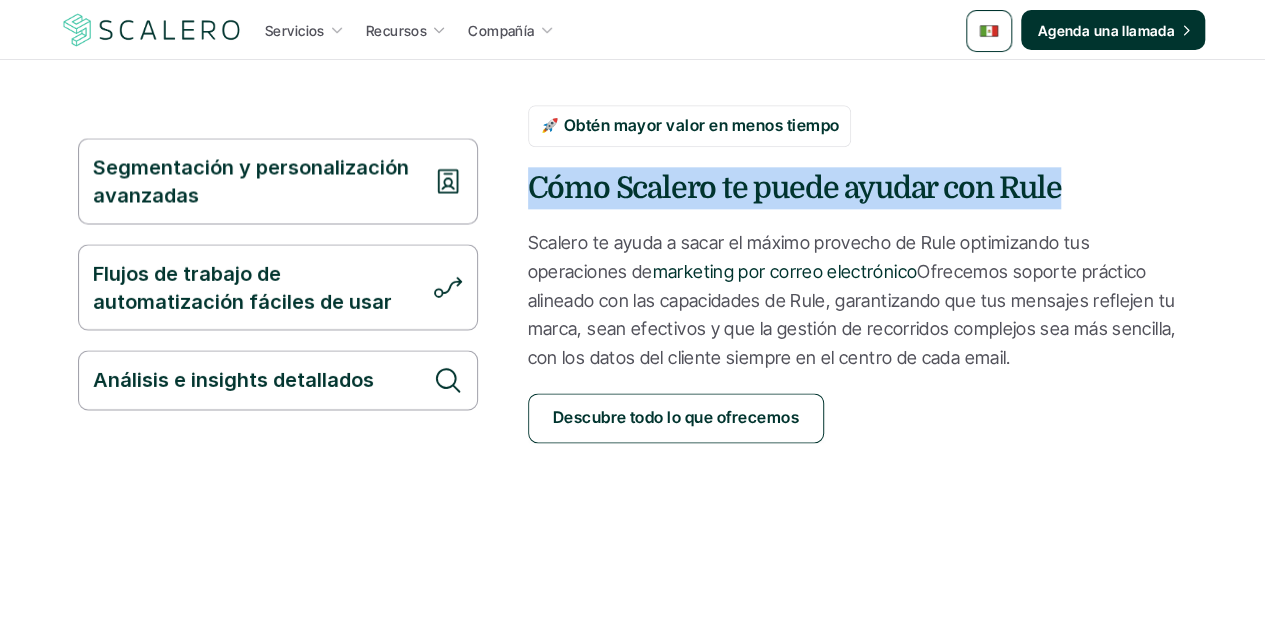 scroll, scrollTop: 1200, scrollLeft: 0, axis: vertical 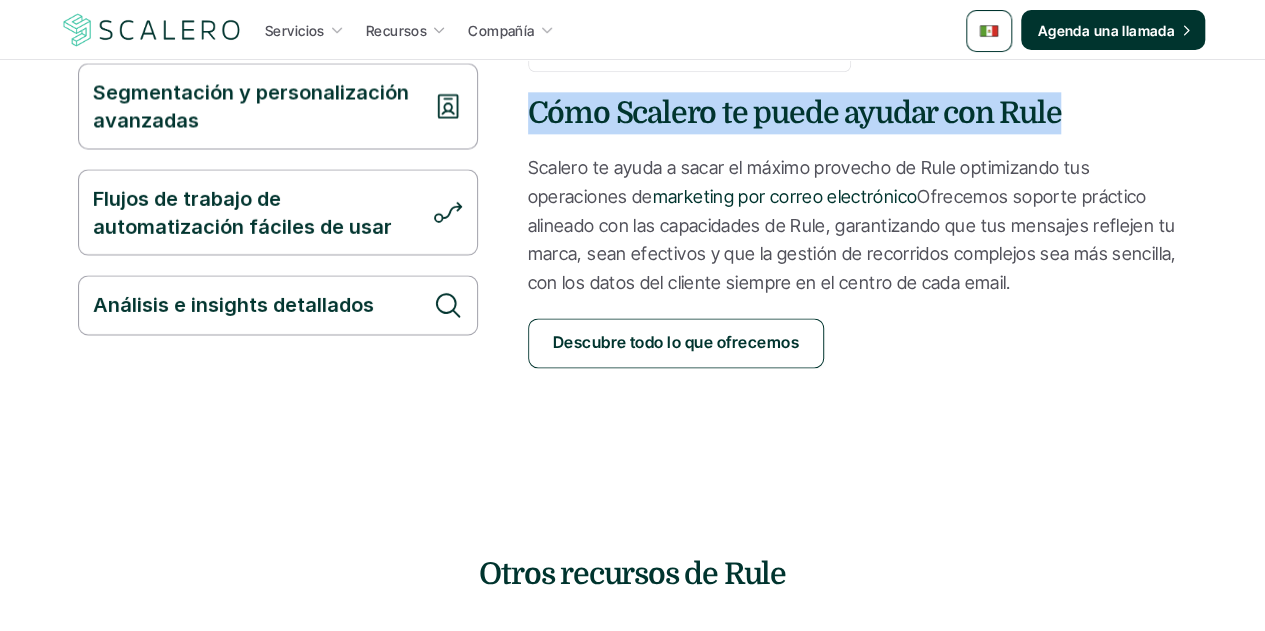 drag, startPoint x: 1010, startPoint y: 287, endPoint x: 522, endPoint y: 166, distance: 502.77728 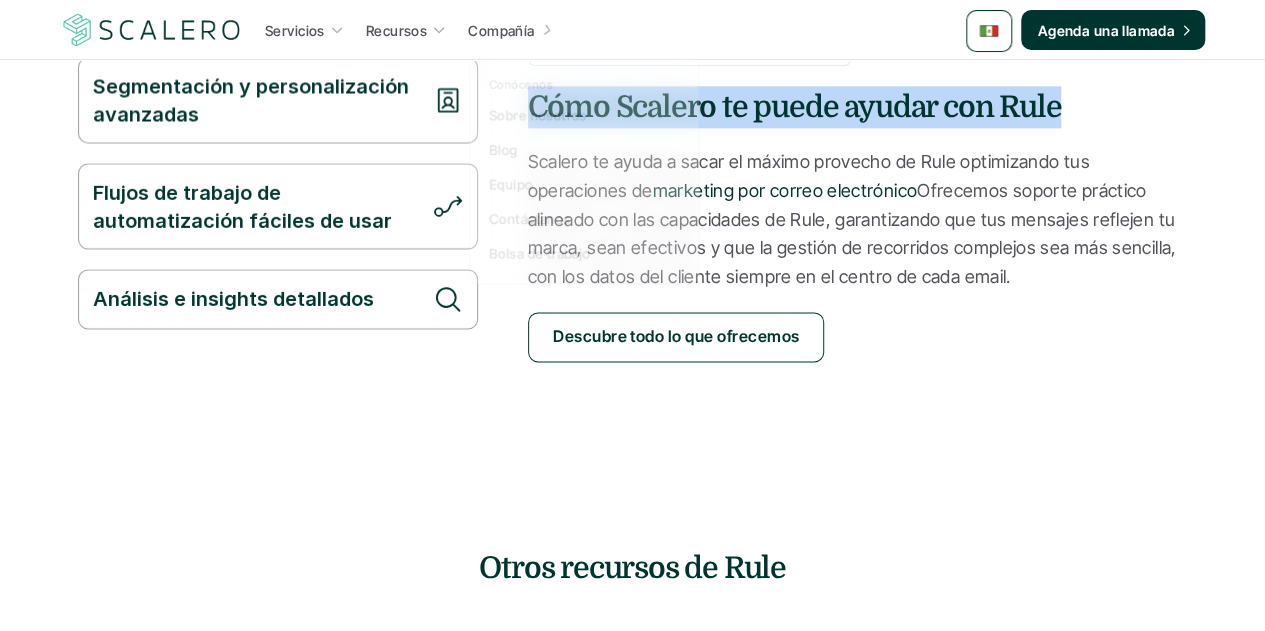 scroll, scrollTop: 1300, scrollLeft: 0, axis: vertical 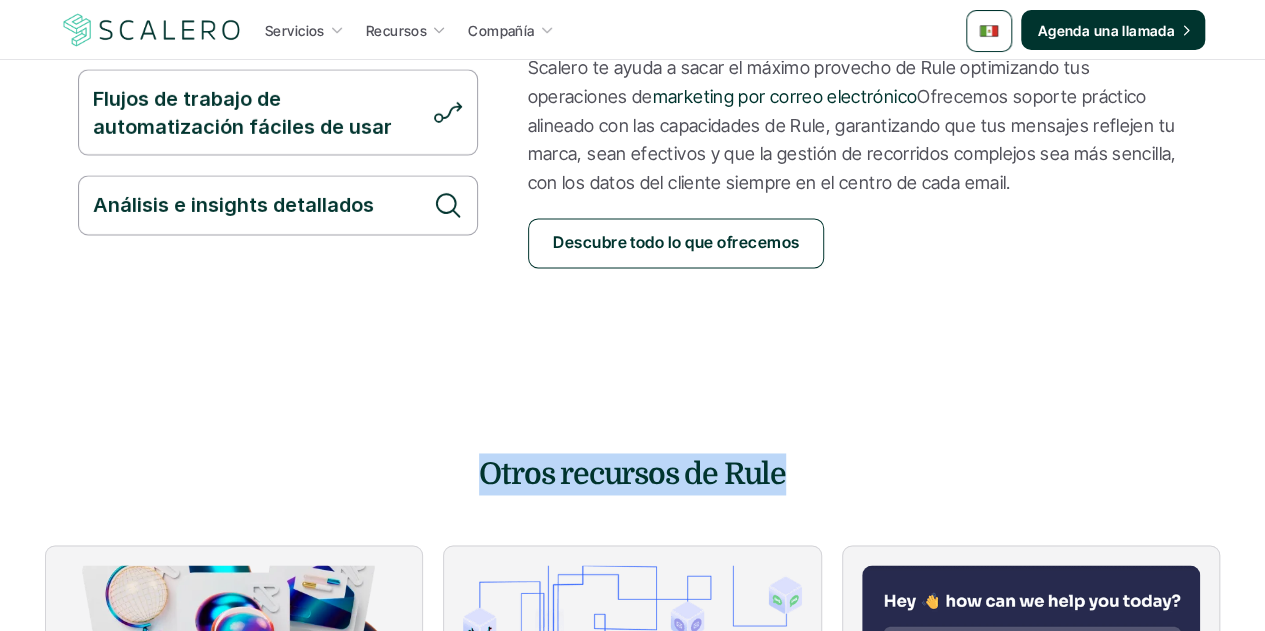 drag, startPoint x: 780, startPoint y: 473, endPoint x: 437, endPoint y: 455, distance: 343.472 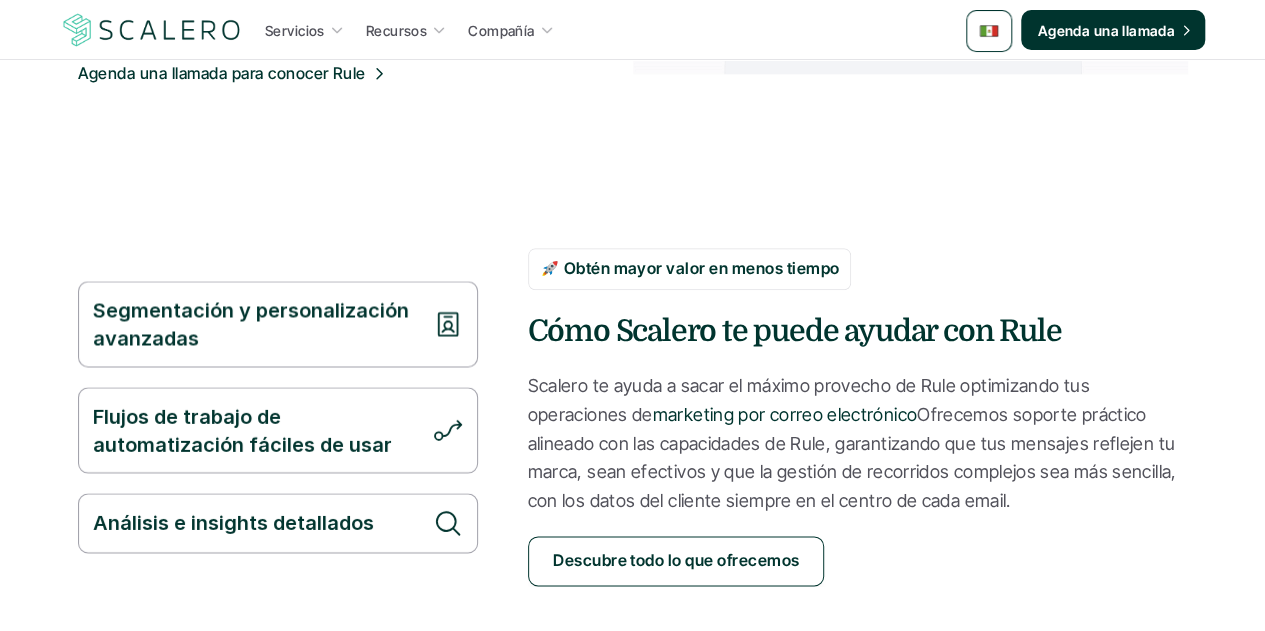 scroll, scrollTop: 900, scrollLeft: 0, axis: vertical 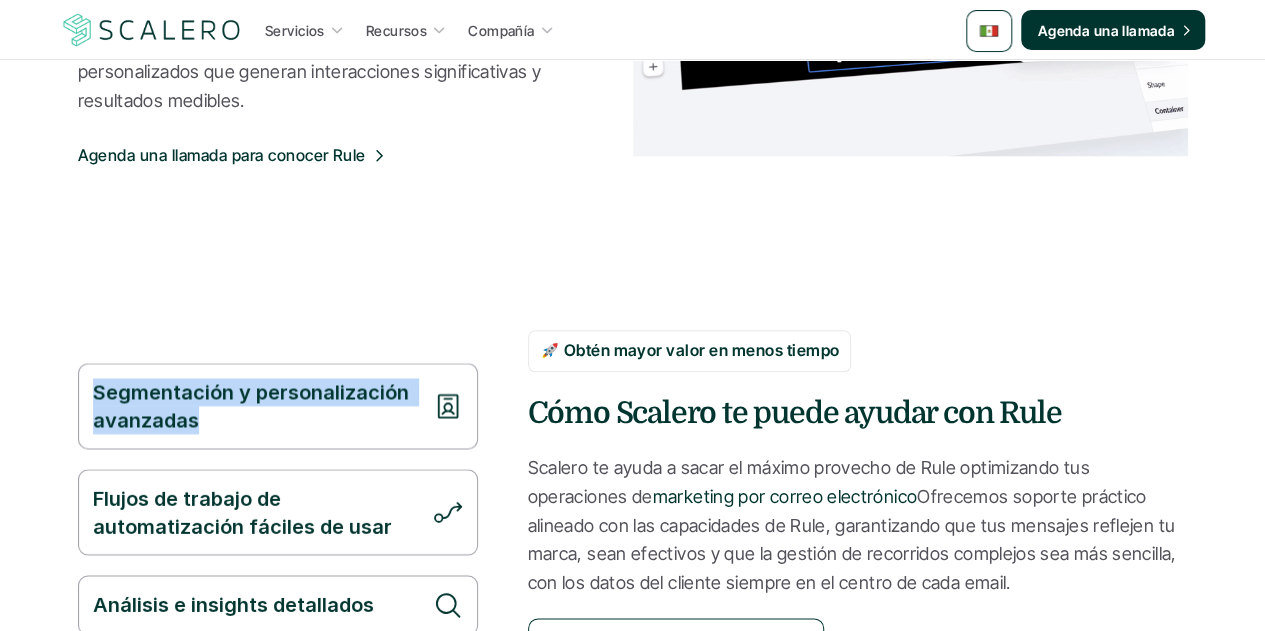 drag, startPoint x: 194, startPoint y: 421, endPoint x: 94, endPoint y: 398, distance: 102.610916 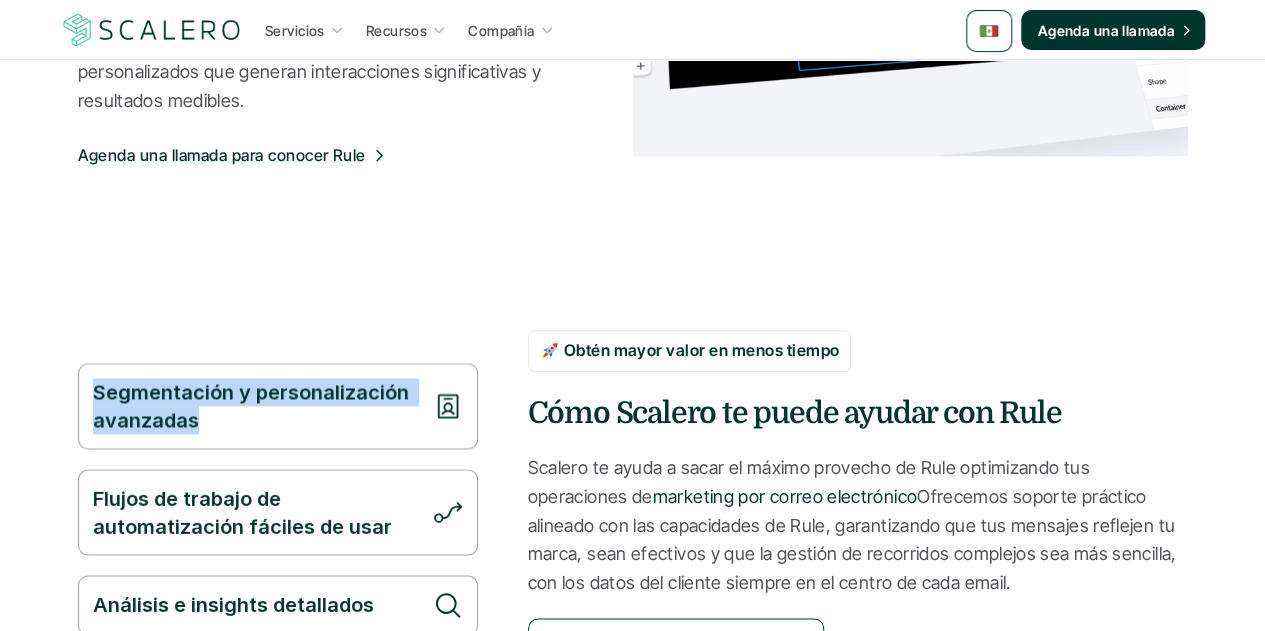 click on "Segmentación y personalización avanzadas" at bounding box center (258, 406) 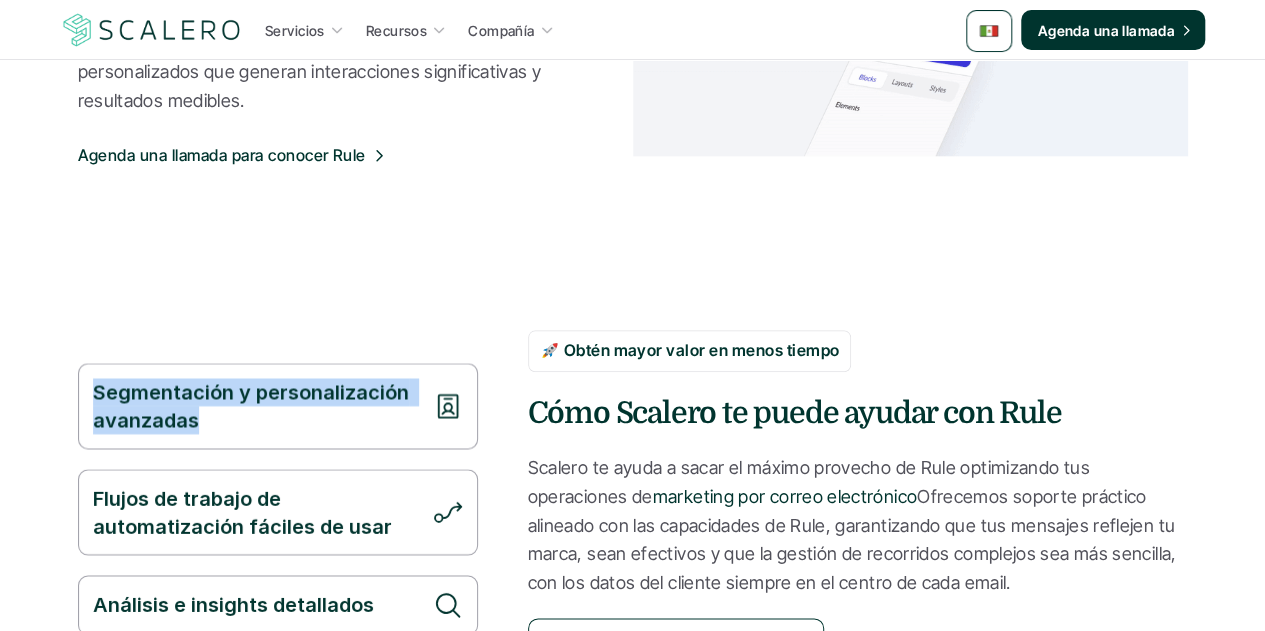 copy on "Segmentación y personalización avanzadas" 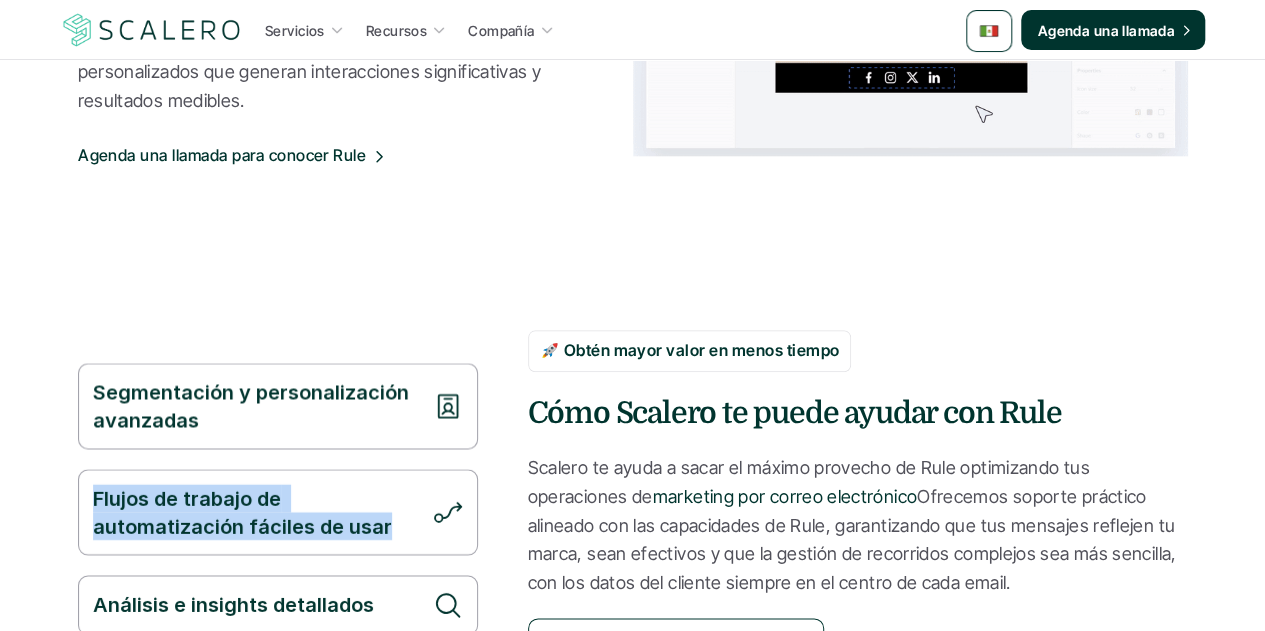 drag, startPoint x: 372, startPoint y: 527, endPoint x: 87, endPoint y: 498, distance: 286.47165 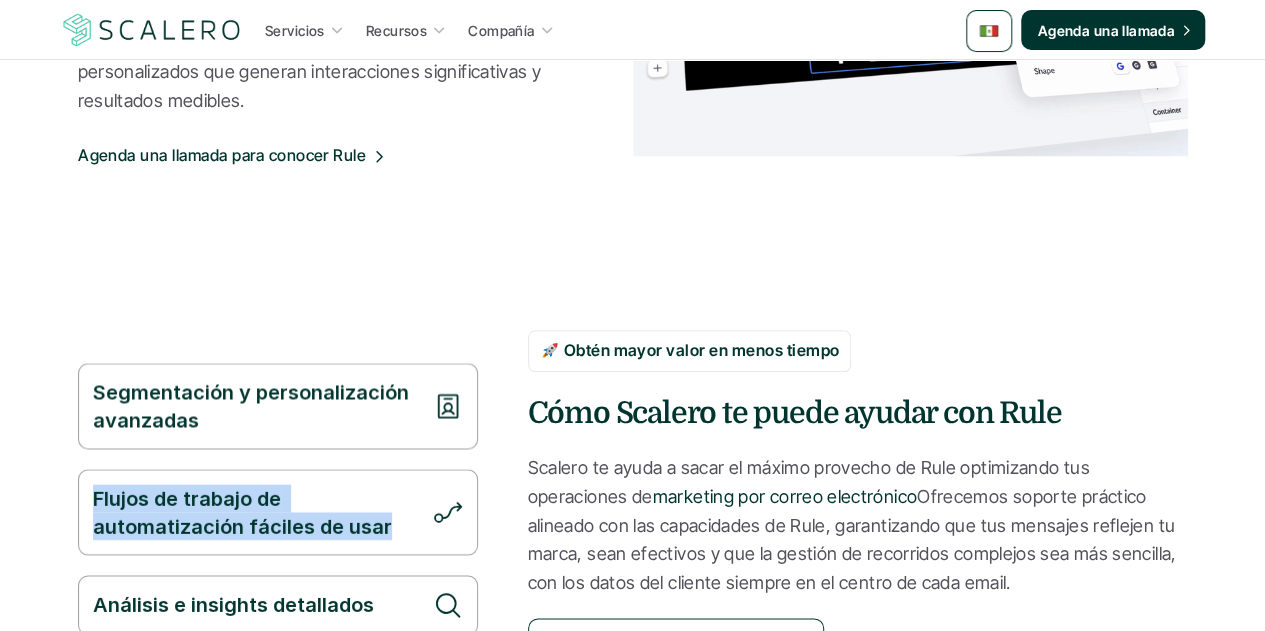click on "Flujos de trabajo de automatización fáciles de usar" at bounding box center (278, 512) 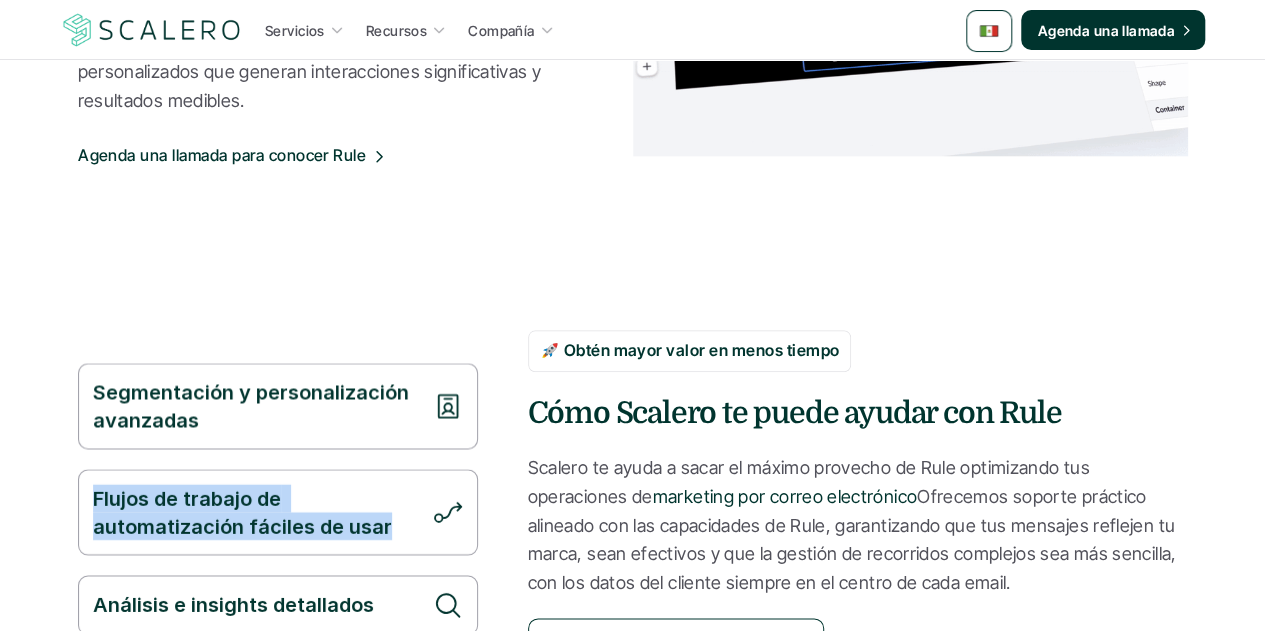 copy on "Flujos de trabajo de automatización fáciles de usar" 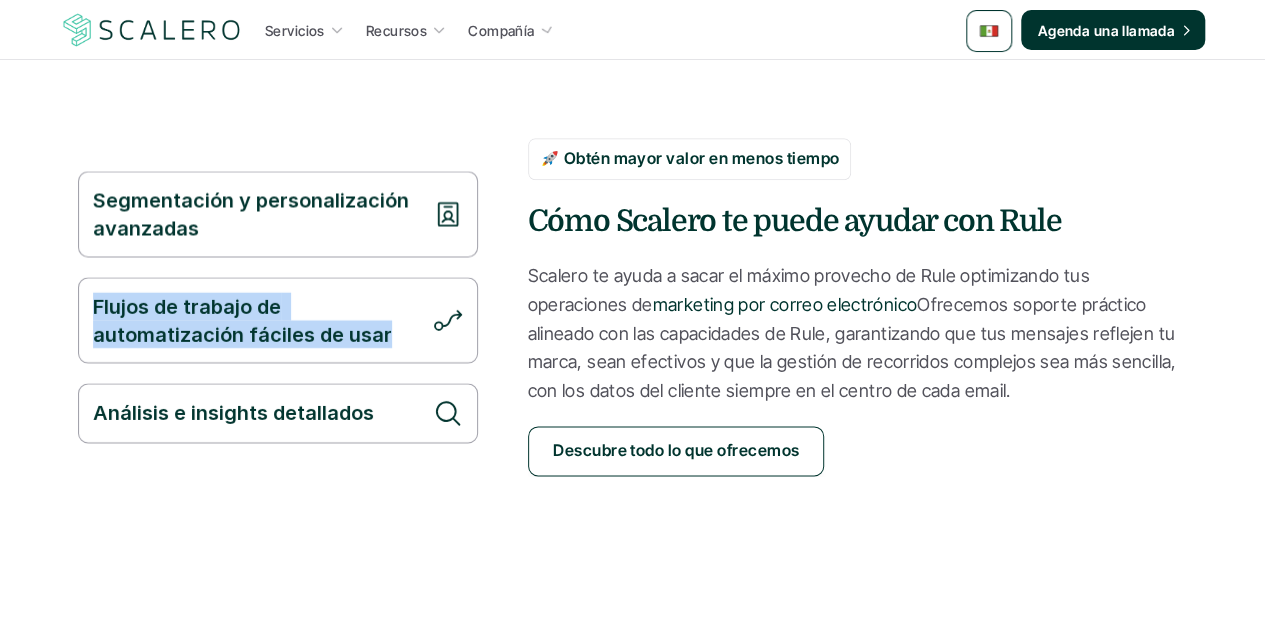 scroll, scrollTop: 1200, scrollLeft: 0, axis: vertical 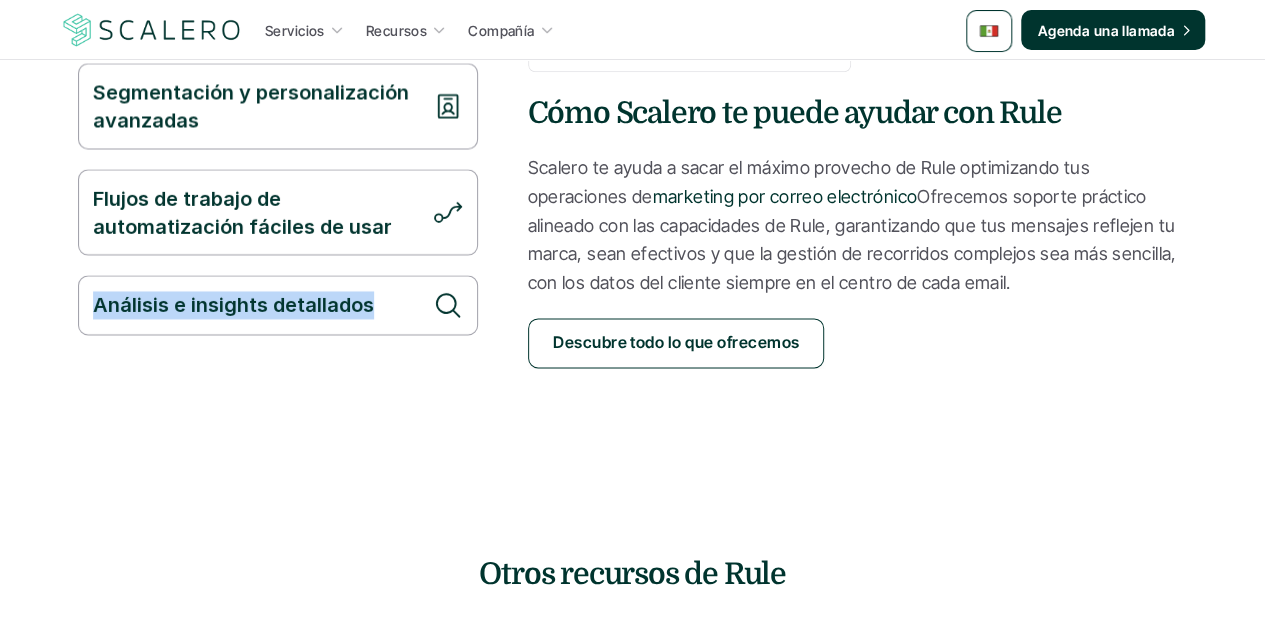 drag, startPoint x: 369, startPoint y: 303, endPoint x: 94, endPoint y: 296, distance: 275.08908 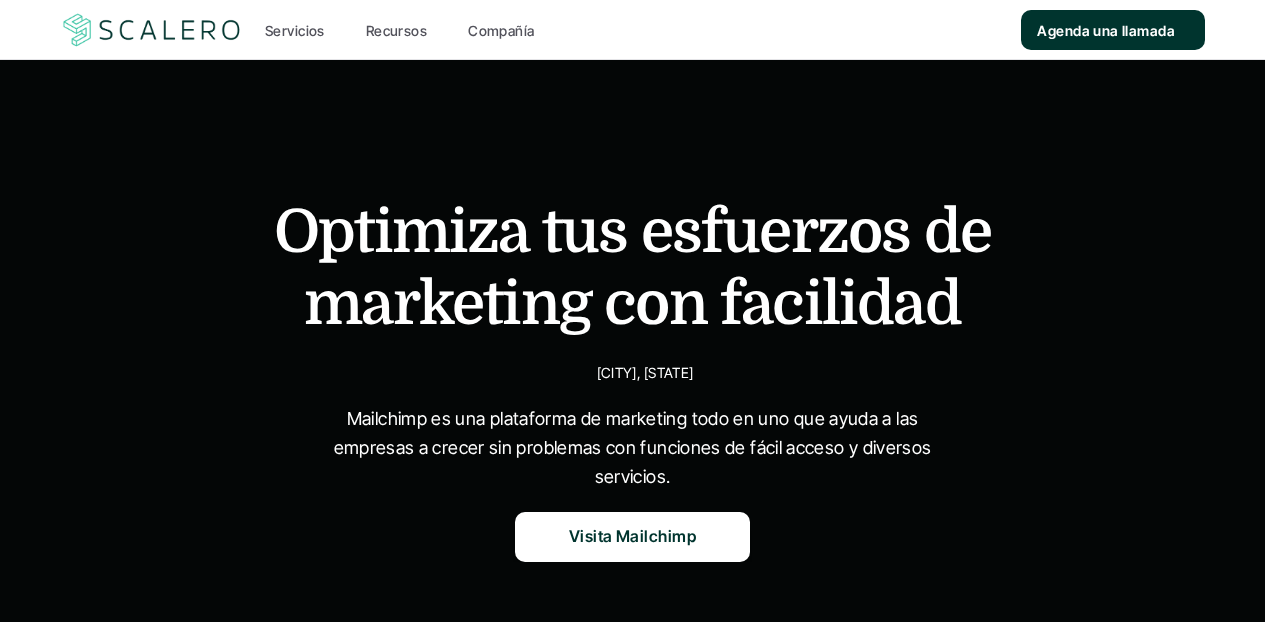 scroll, scrollTop: 0, scrollLeft: 0, axis: both 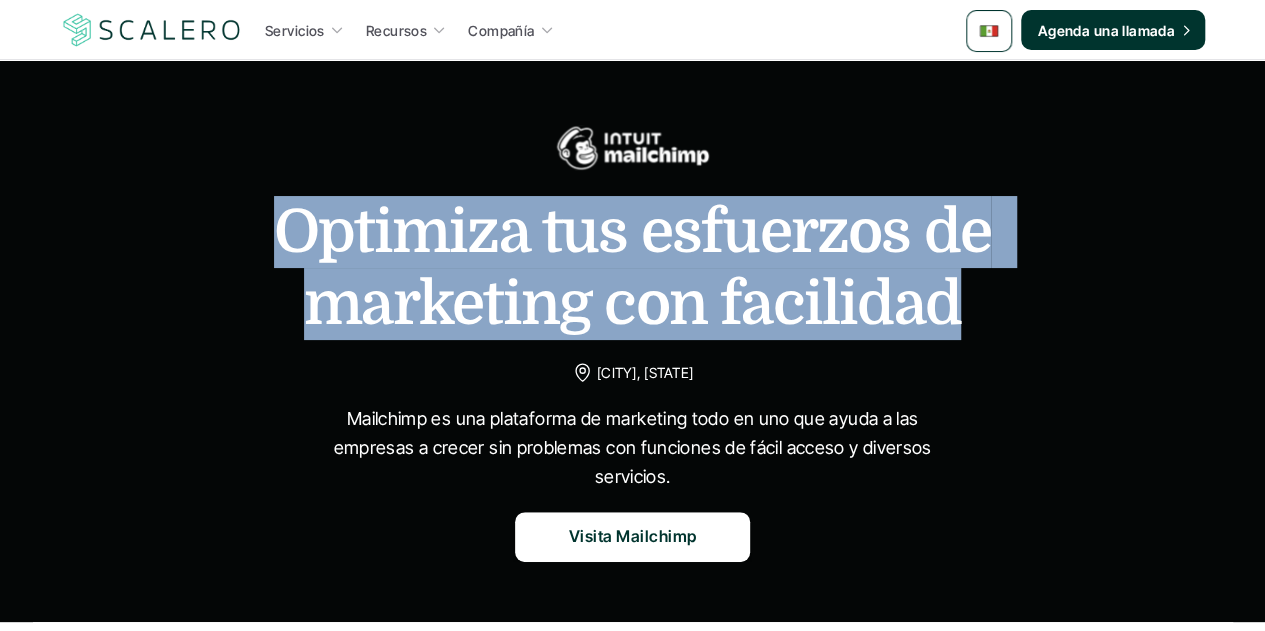 drag, startPoint x: 948, startPoint y: 293, endPoint x: 296, endPoint y: 244, distance: 653.8387 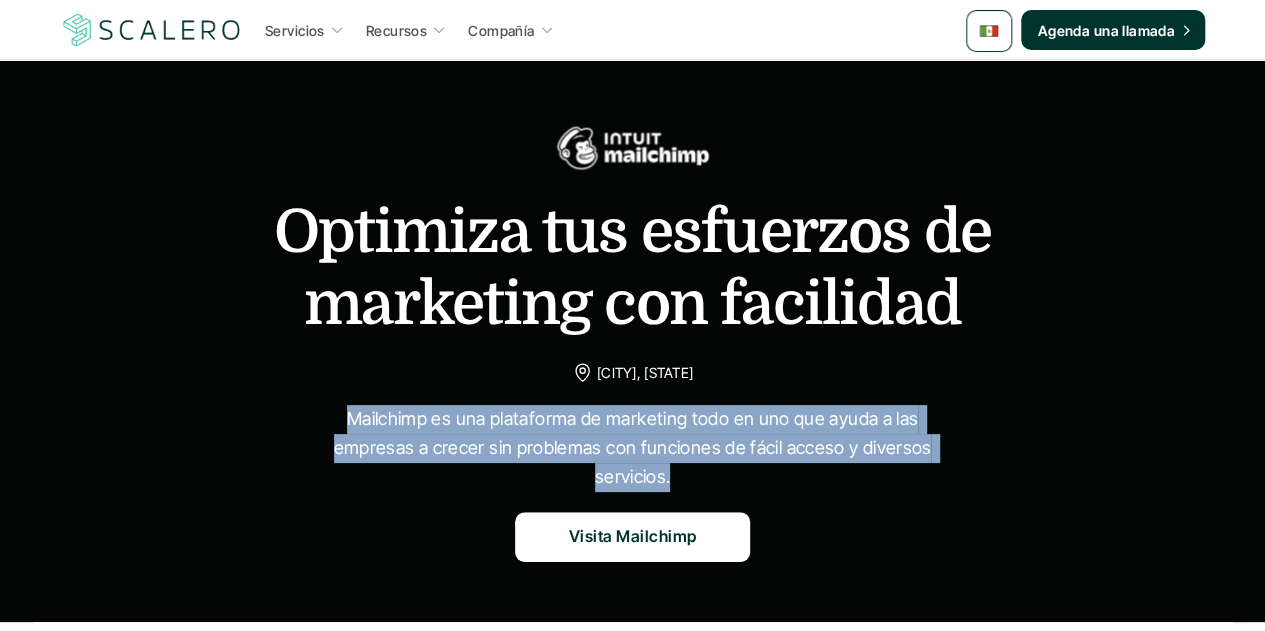 drag, startPoint x: 667, startPoint y: 472, endPoint x: 353, endPoint y: 421, distance: 318.11475 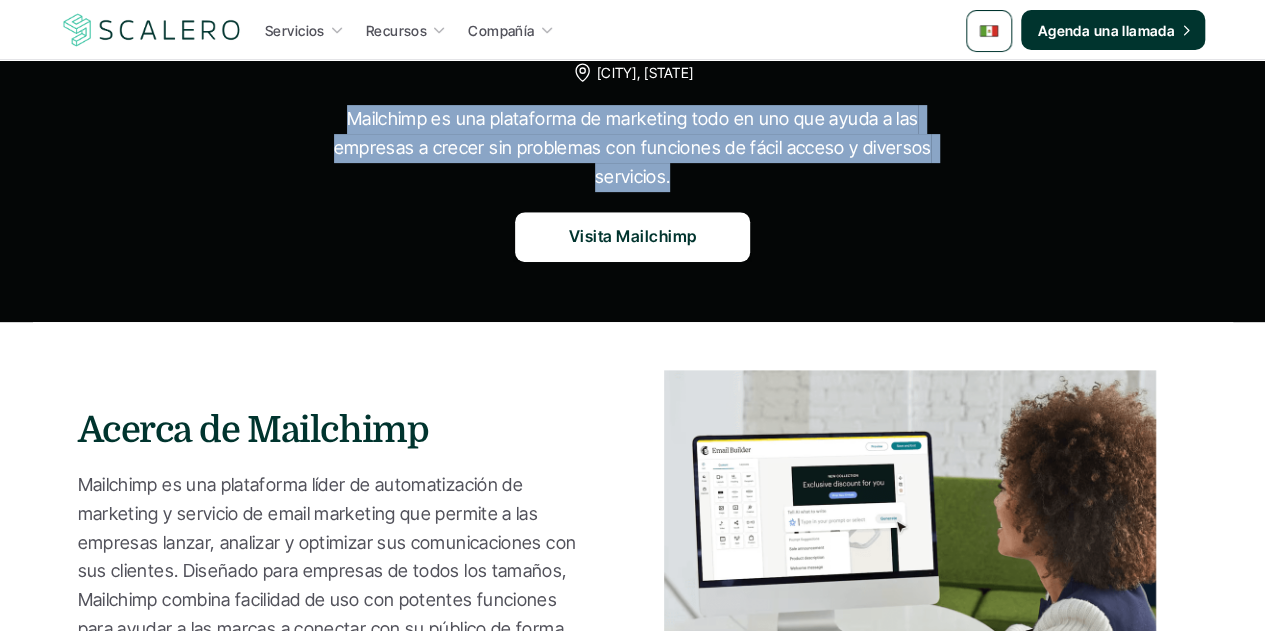 scroll, scrollTop: 500, scrollLeft: 0, axis: vertical 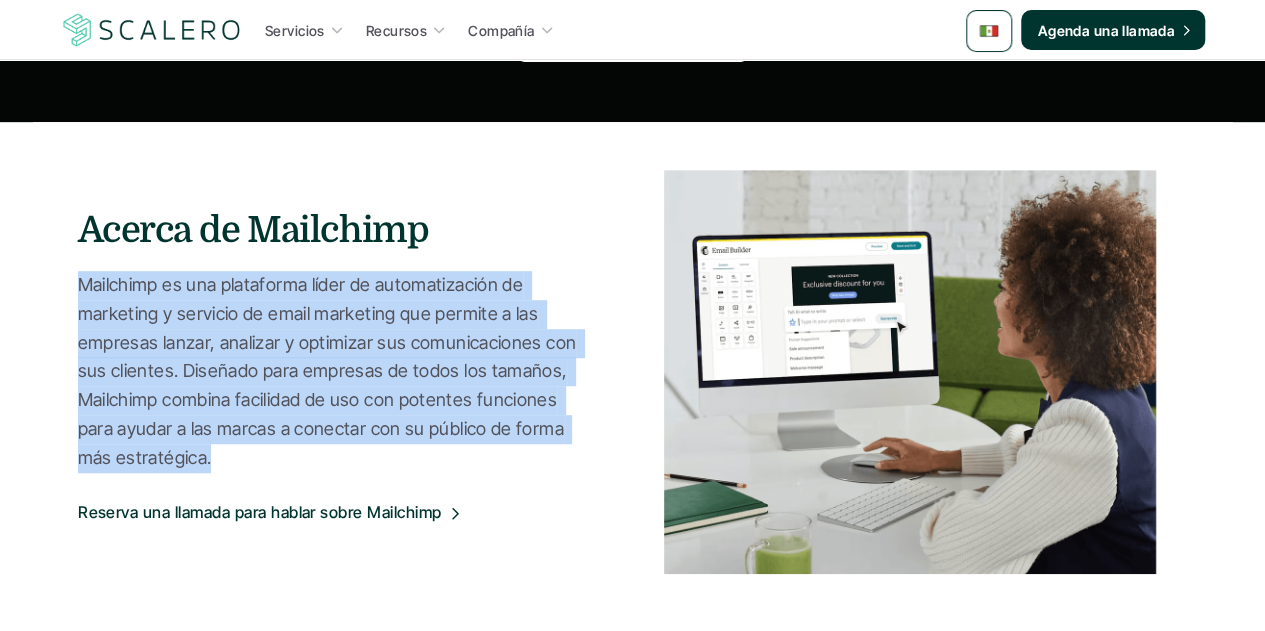 drag, startPoint x: 208, startPoint y: 459, endPoint x: 44, endPoint y: 287, distance: 237.65521 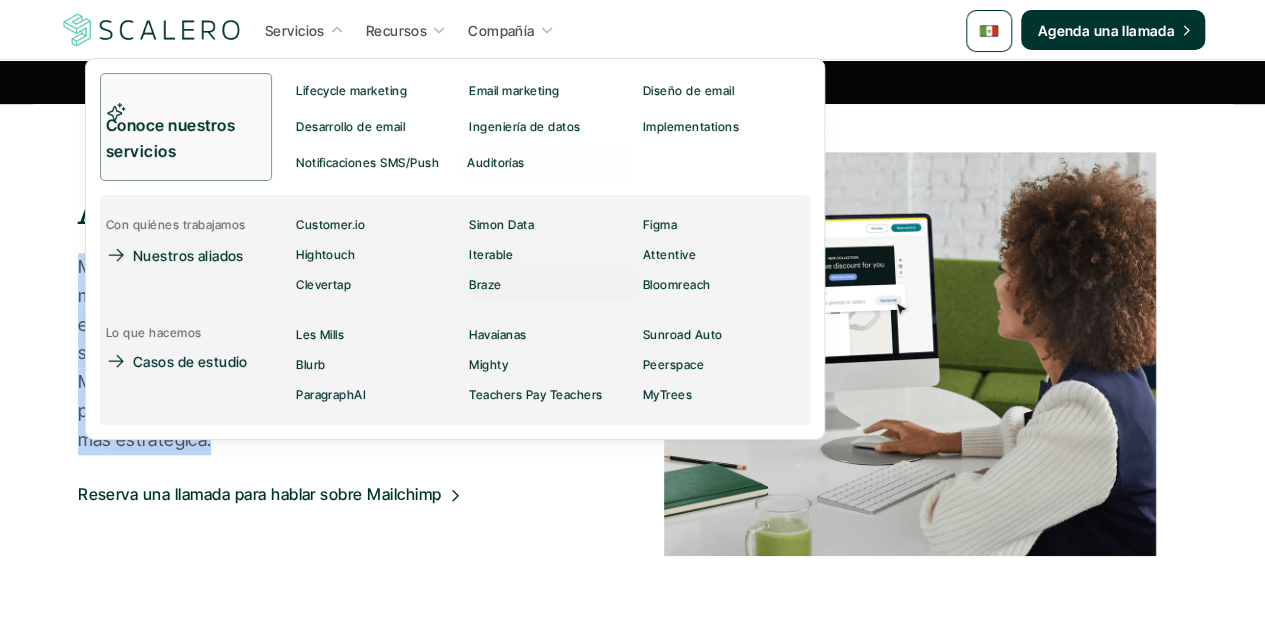 scroll, scrollTop: 800, scrollLeft: 0, axis: vertical 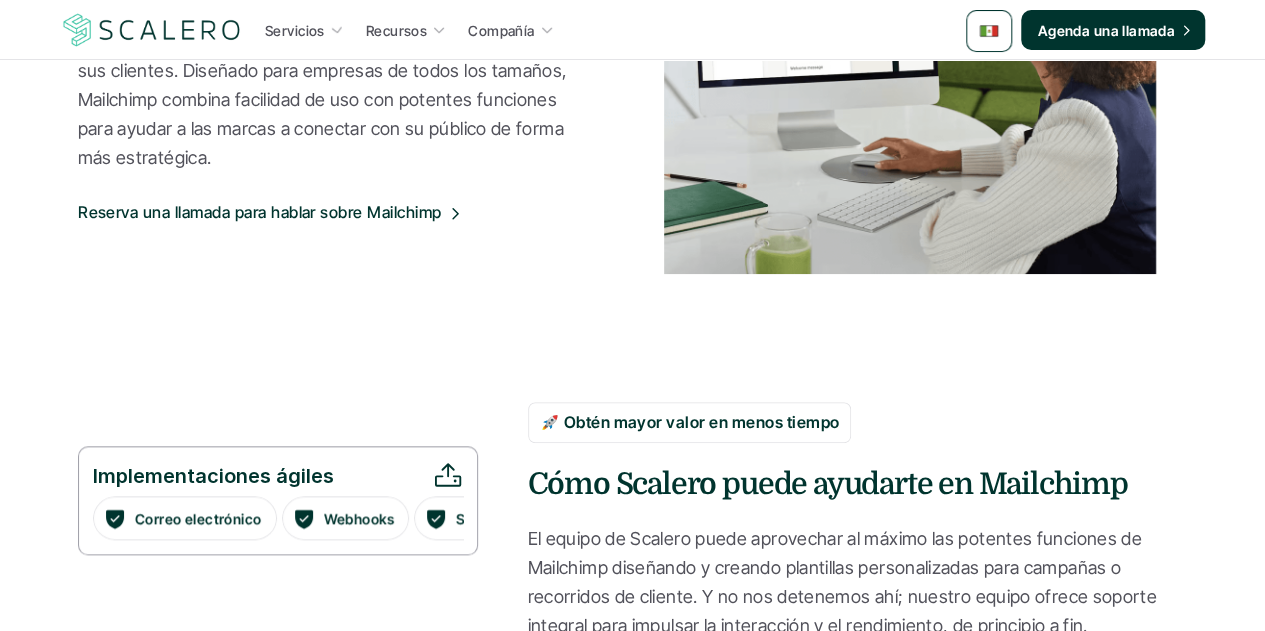 click on "Cómo Scalero puede ayudarte en Mailchimp" at bounding box center (858, 484) 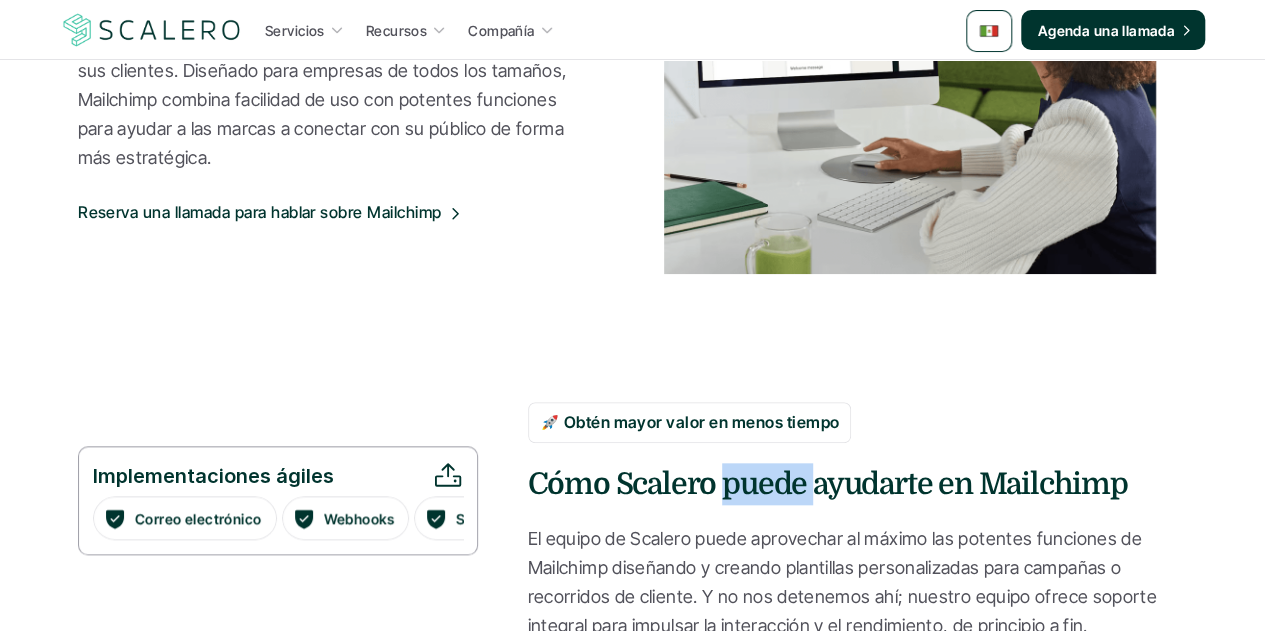 click on "Cómo Scalero puede ayudarte en Mailchimp" at bounding box center (858, 484) 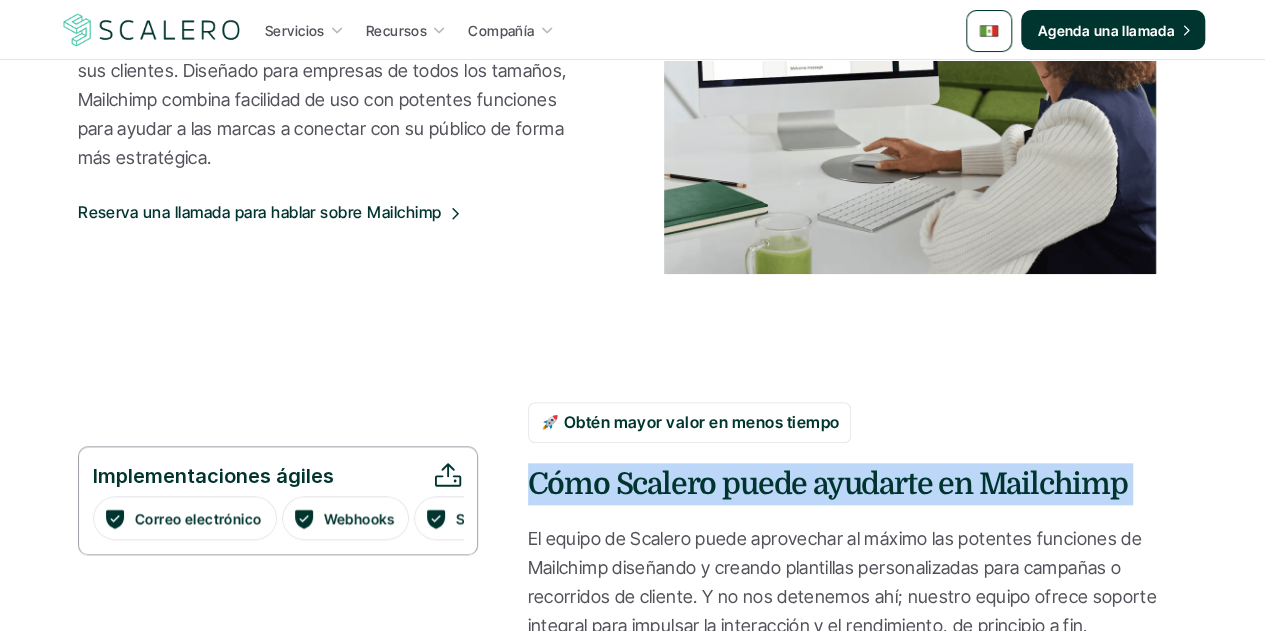 click on "Cómo Scalero puede ayudarte en Mailchimp" at bounding box center (858, 484) 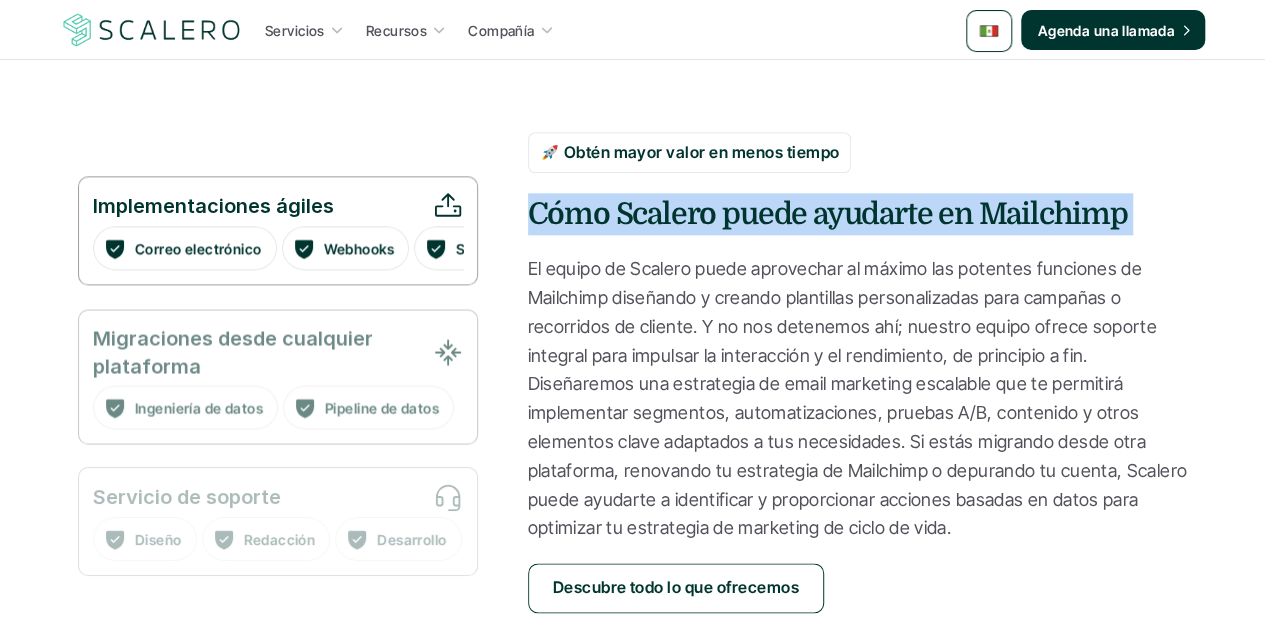 scroll, scrollTop: 1100, scrollLeft: 0, axis: vertical 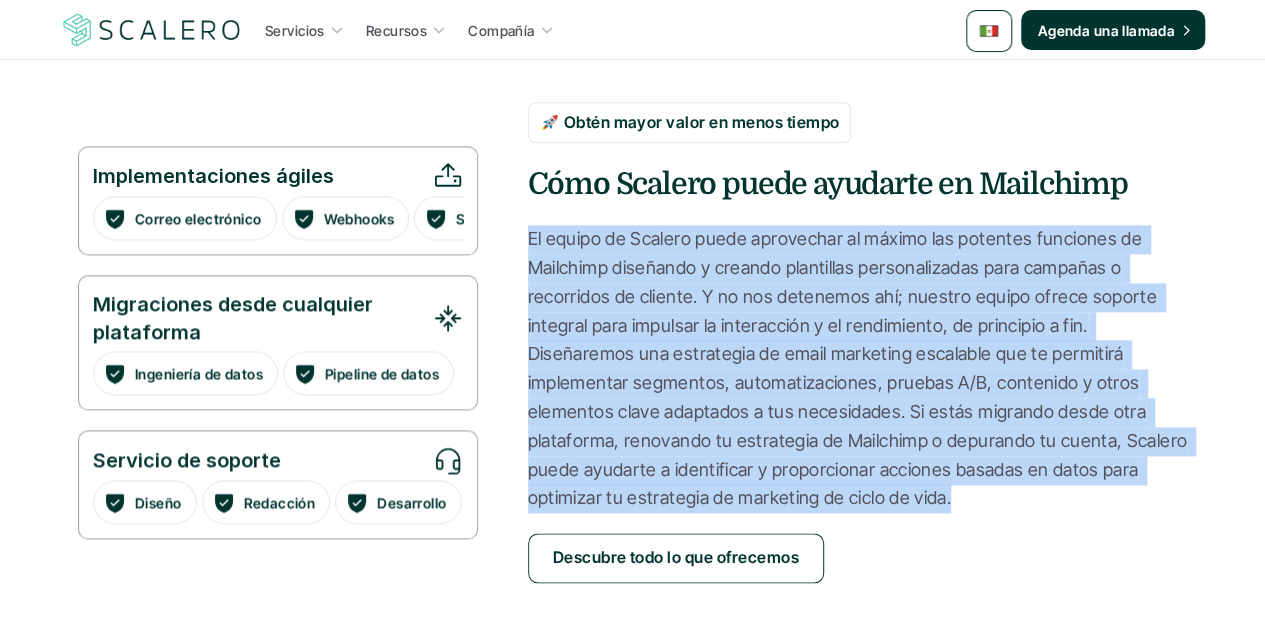 drag, startPoint x: 954, startPoint y: 502, endPoint x: 529, endPoint y: 235, distance: 501.91034 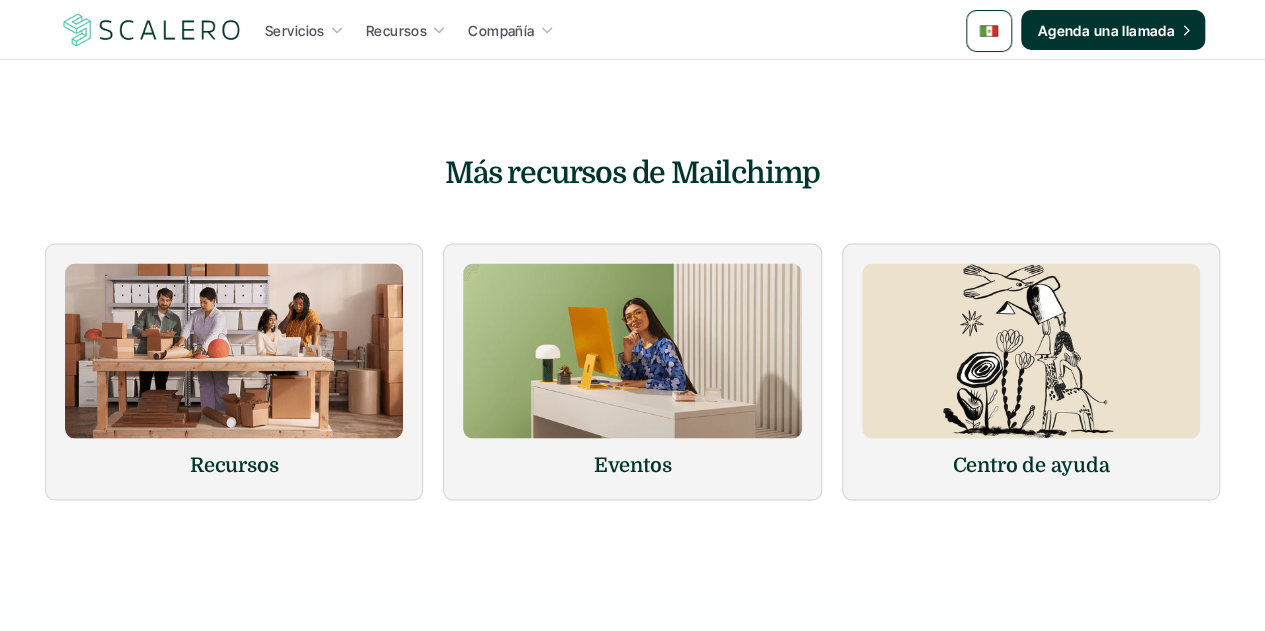 scroll, scrollTop: 1700, scrollLeft: 0, axis: vertical 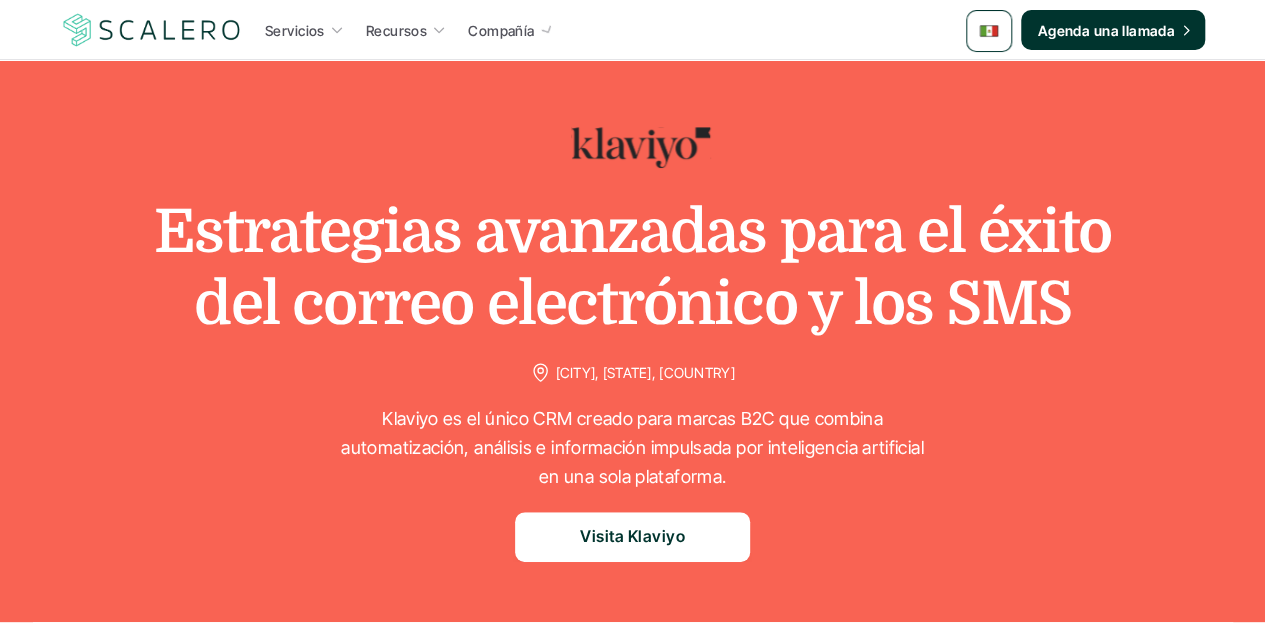 click on "Estrategias avanzadas para el éxito del correo electrónico y los SMS" at bounding box center (633, 268) 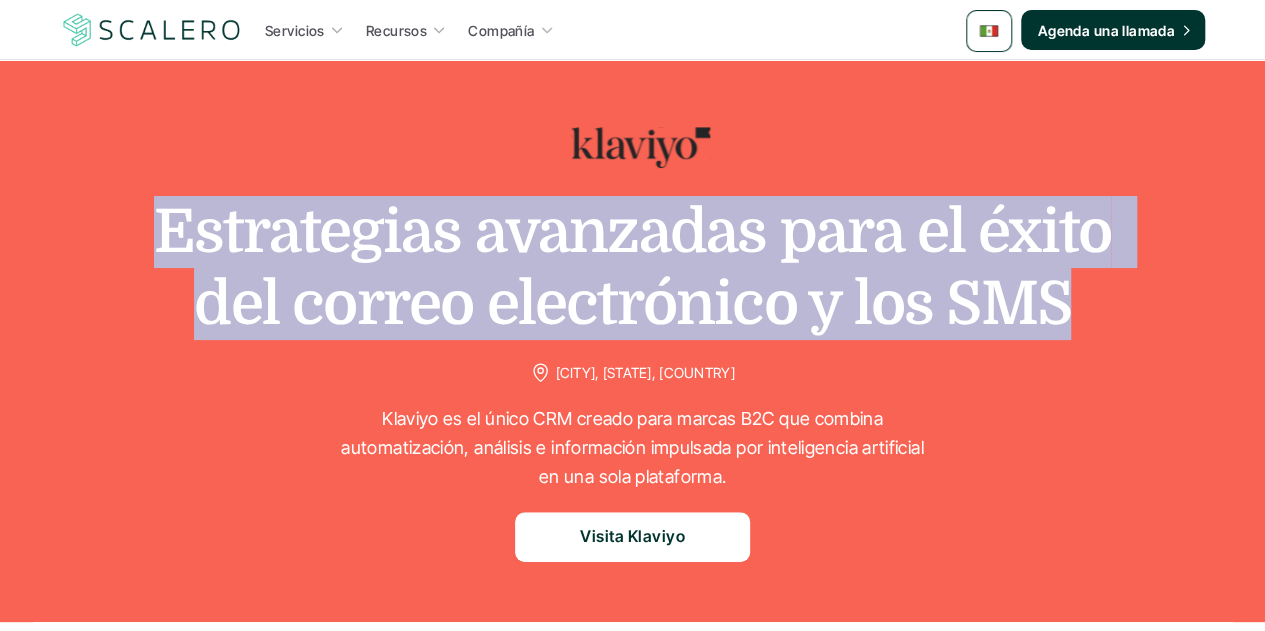 drag, startPoint x: 1055, startPoint y: 306, endPoint x: 174, endPoint y: 257, distance: 882.36163 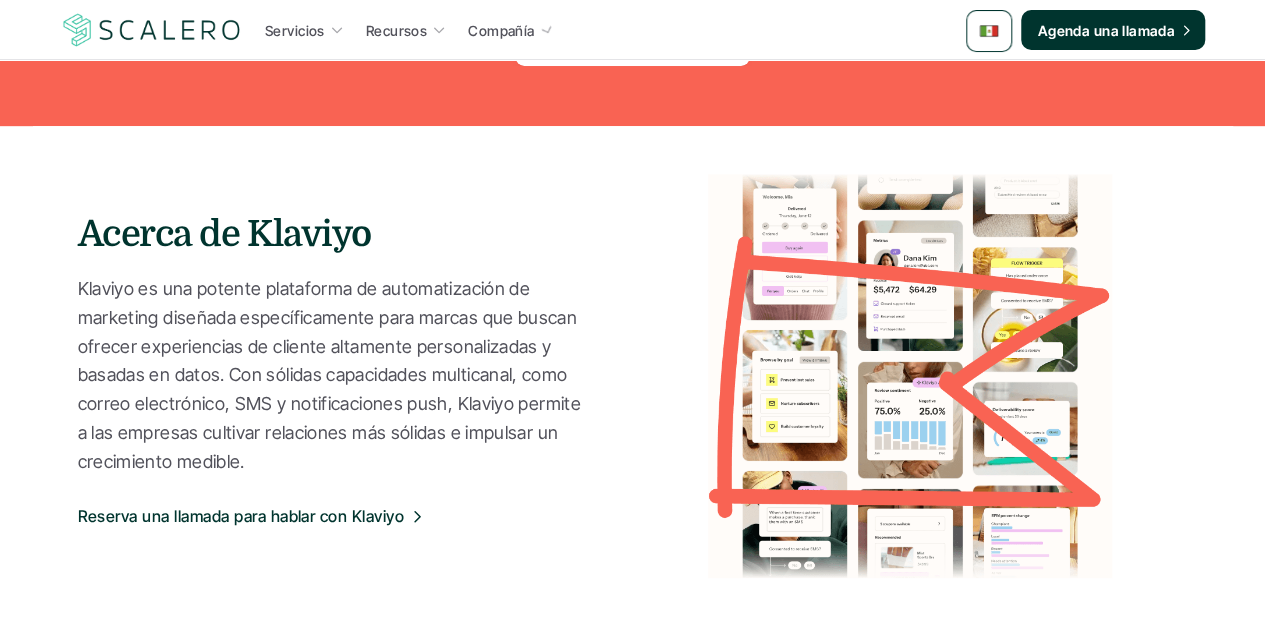 scroll, scrollTop: 500, scrollLeft: 0, axis: vertical 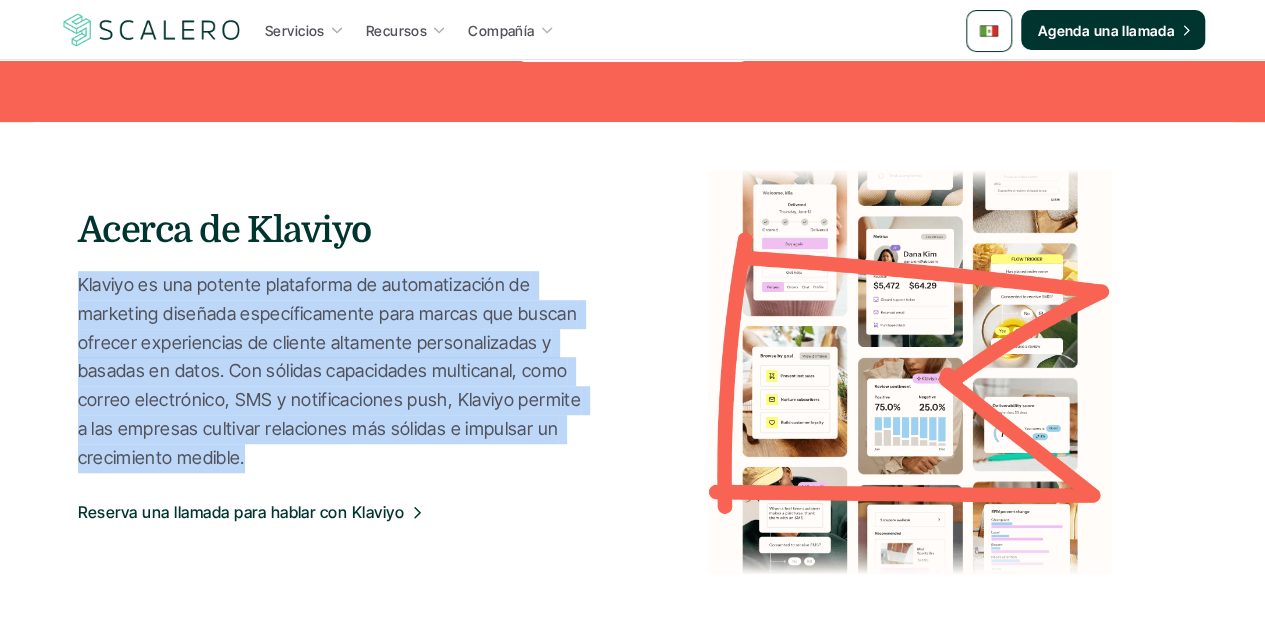 drag, startPoint x: 238, startPoint y: 455, endPoint x: 68, endPoint y: 298, distance: 231.40657 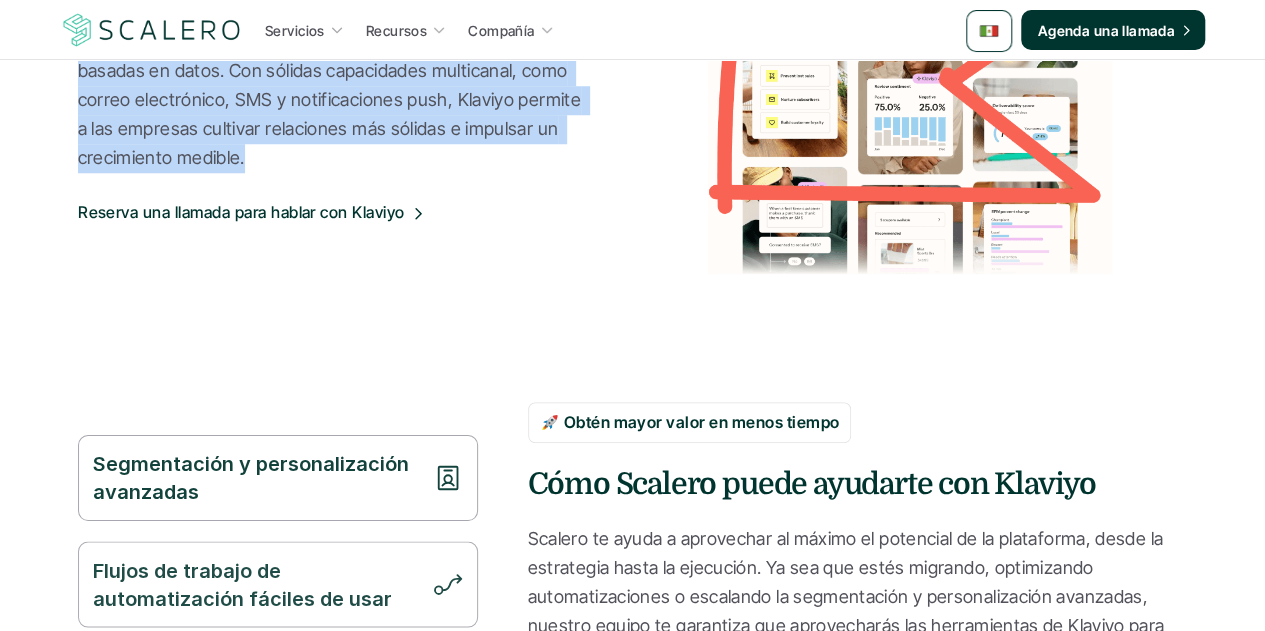 scroll, scrollTop: 900, scrollLeft: 0, axis: vertical 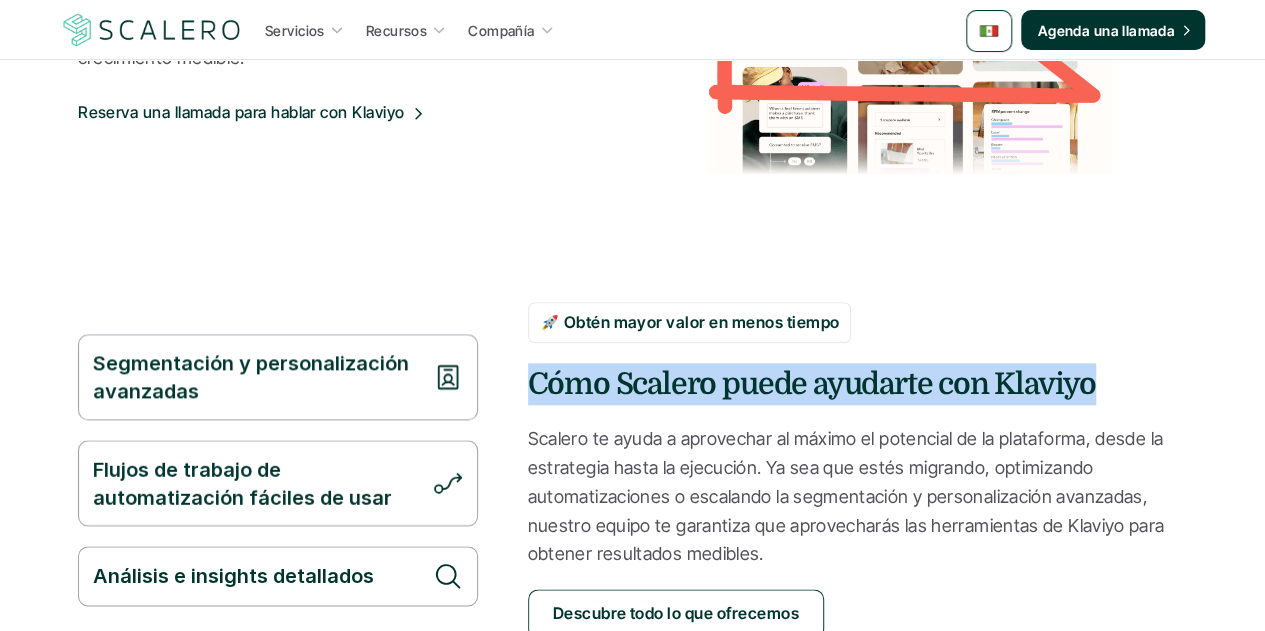 drag, startPoint x: 531, startPoint y: 375, endPoint x: 1090, endPoint y: 370, distance: 559.02234 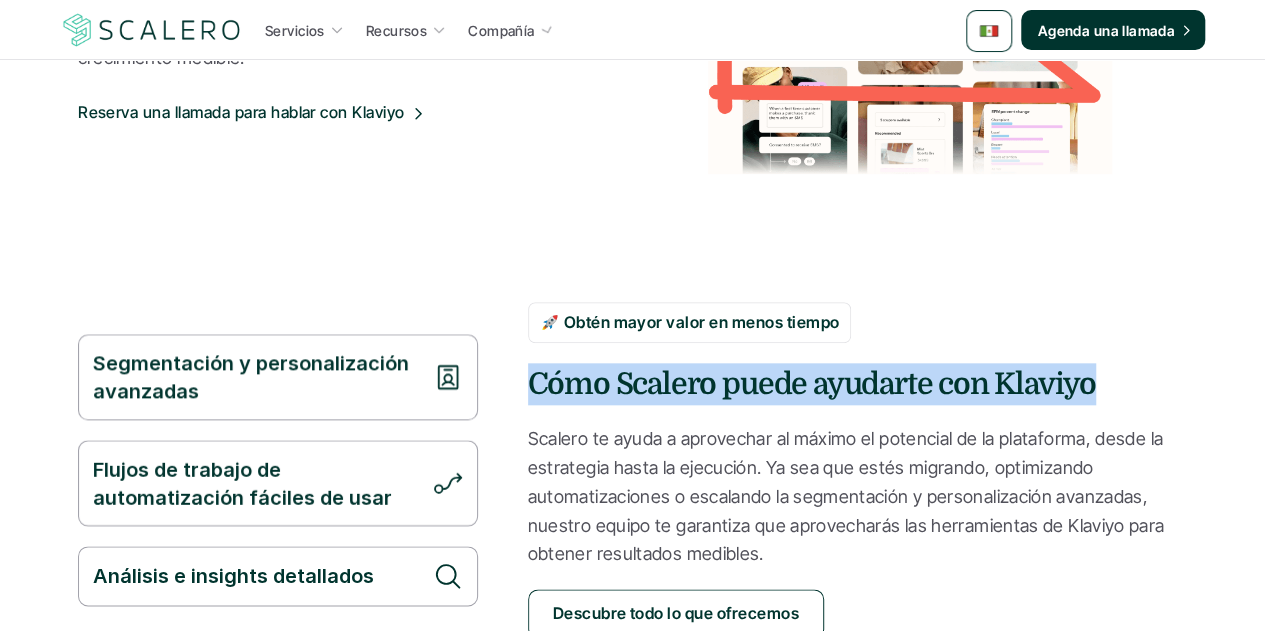 scroll, scrollTop: 1000, scrollLeft: 0, axis: vertical 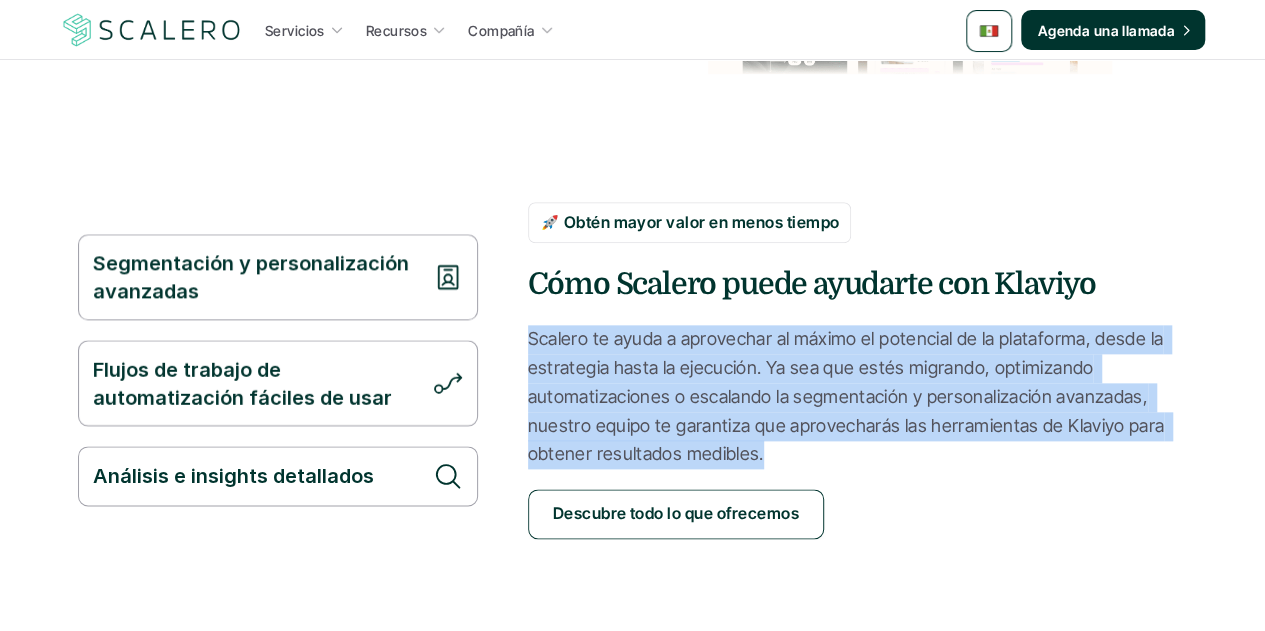 drag, startPoint x: 760, startPoint y: 453, endPoint x: 530, endPoint y: 342, distance: 255.38402 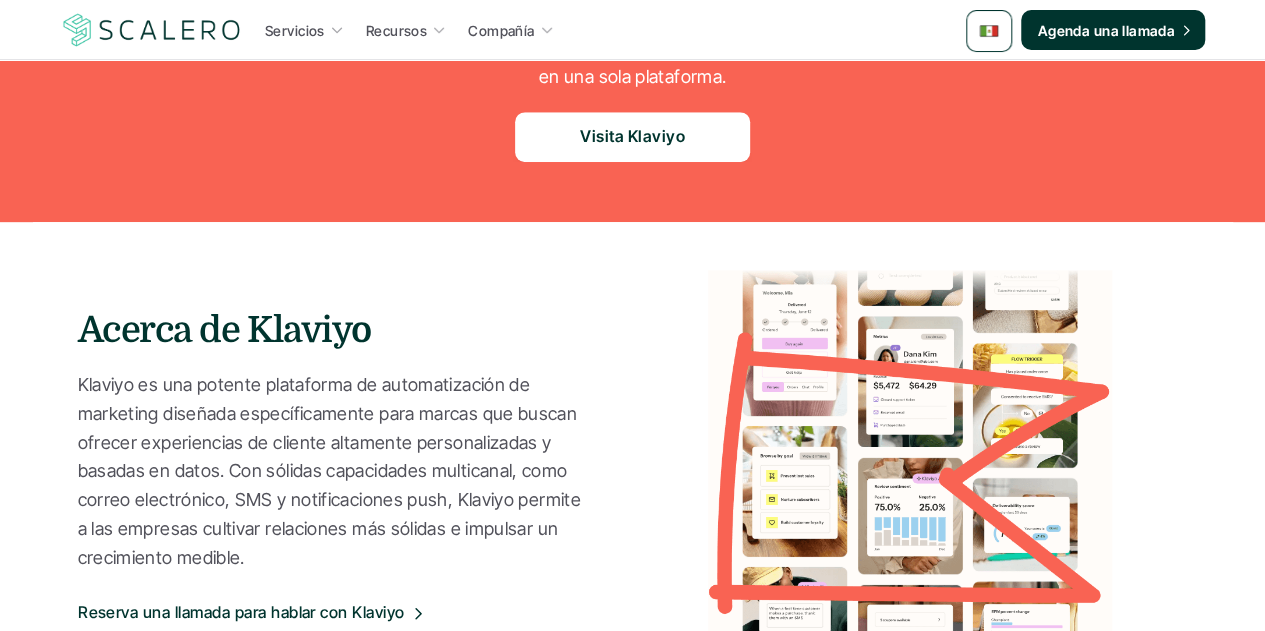 scroll, scrollTop: 0, scrollLeft: 0, axis: both 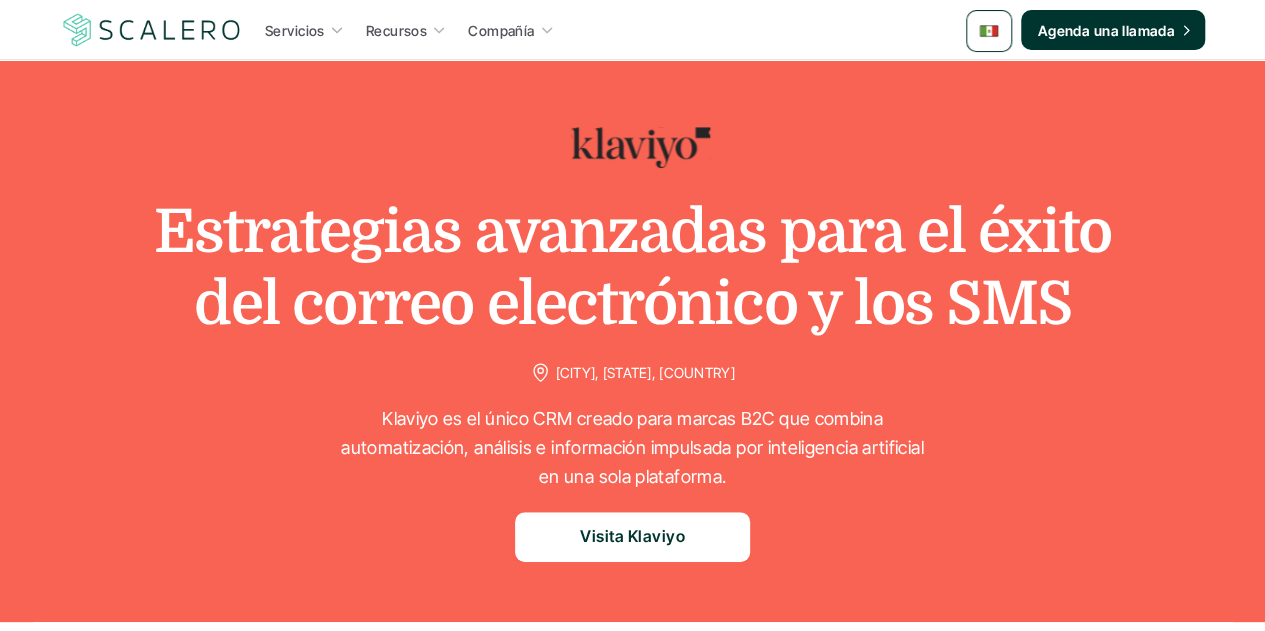 drag, startPoint x: 726, startPoint y: 473, endPoint x: 368, endPoint y: 419, distance: 362.0497 